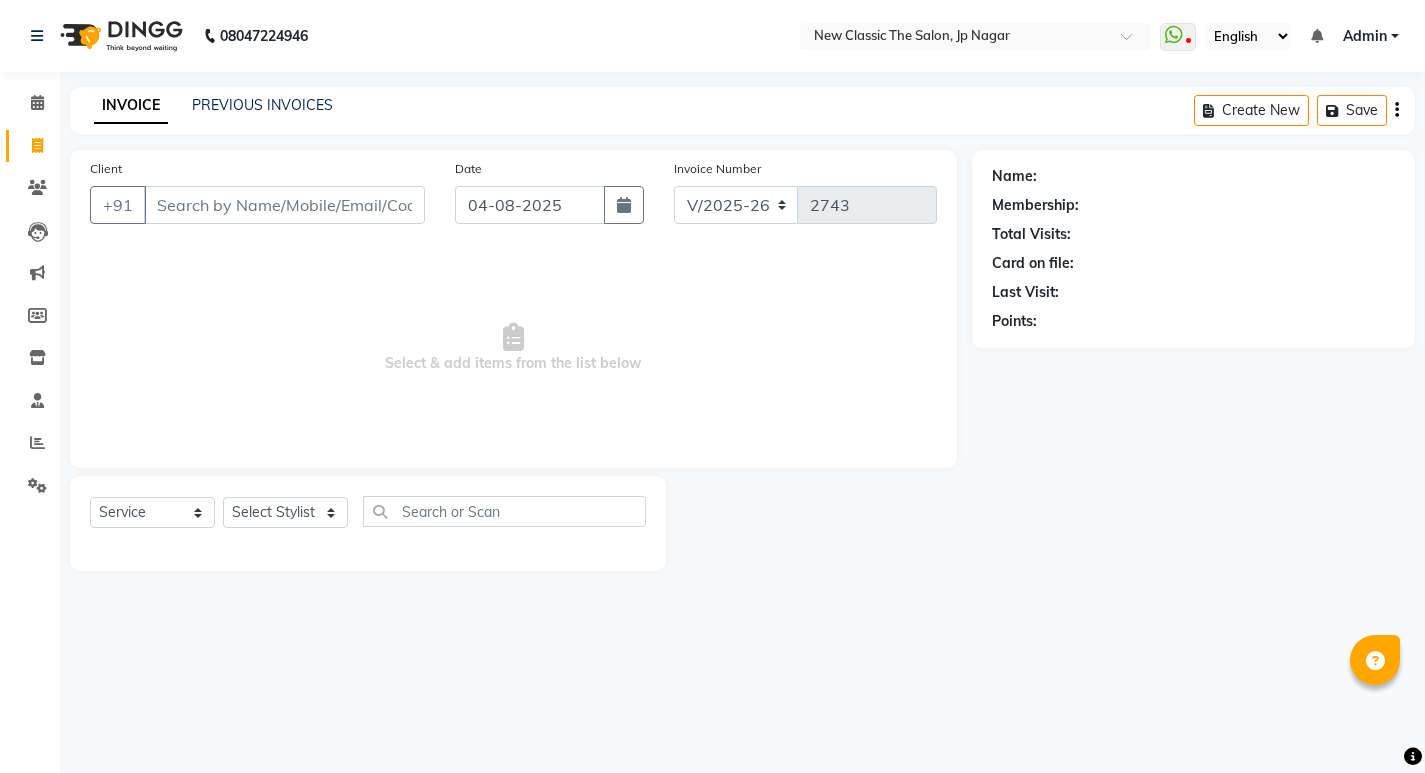 select on "4678" 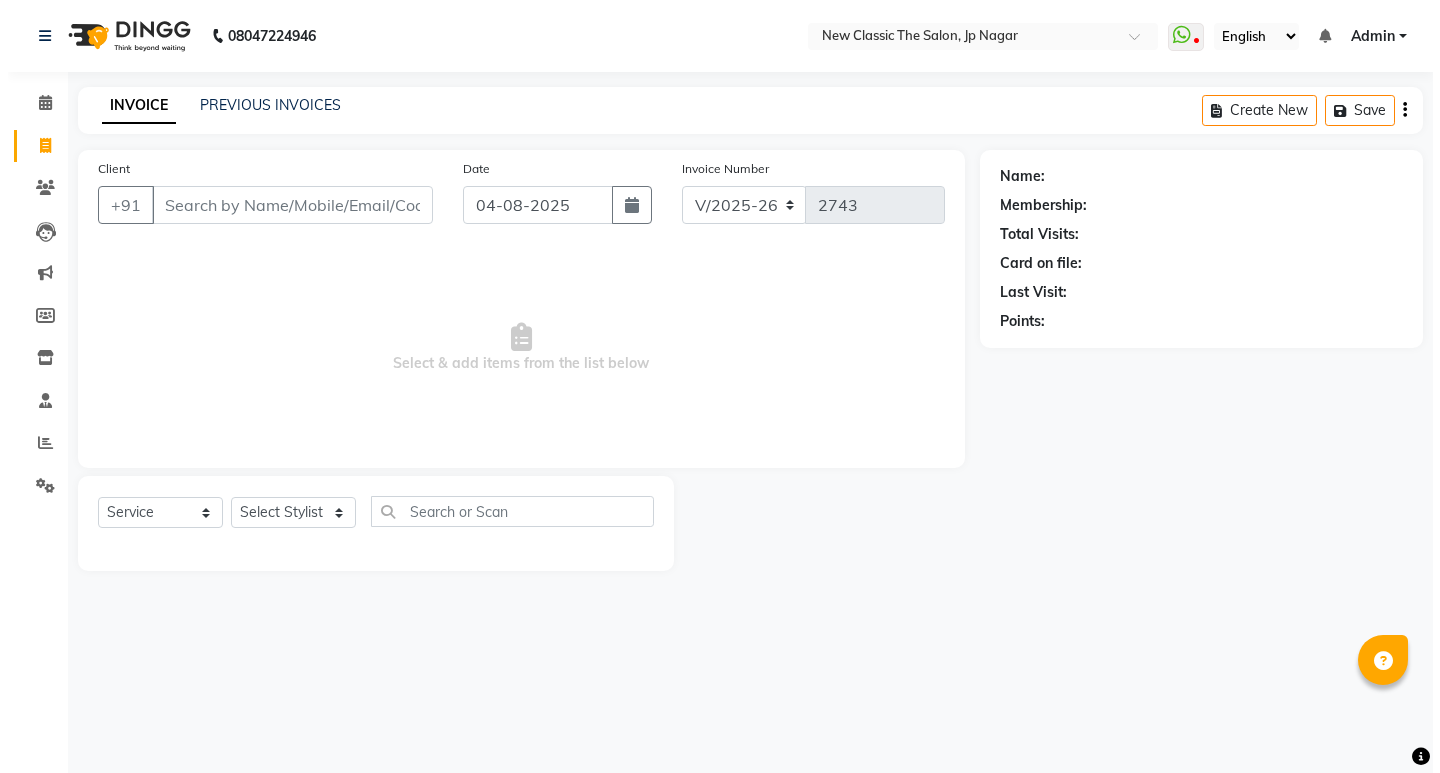 scroll, scrollTop: 0, scrollLeft: 0, axis: both 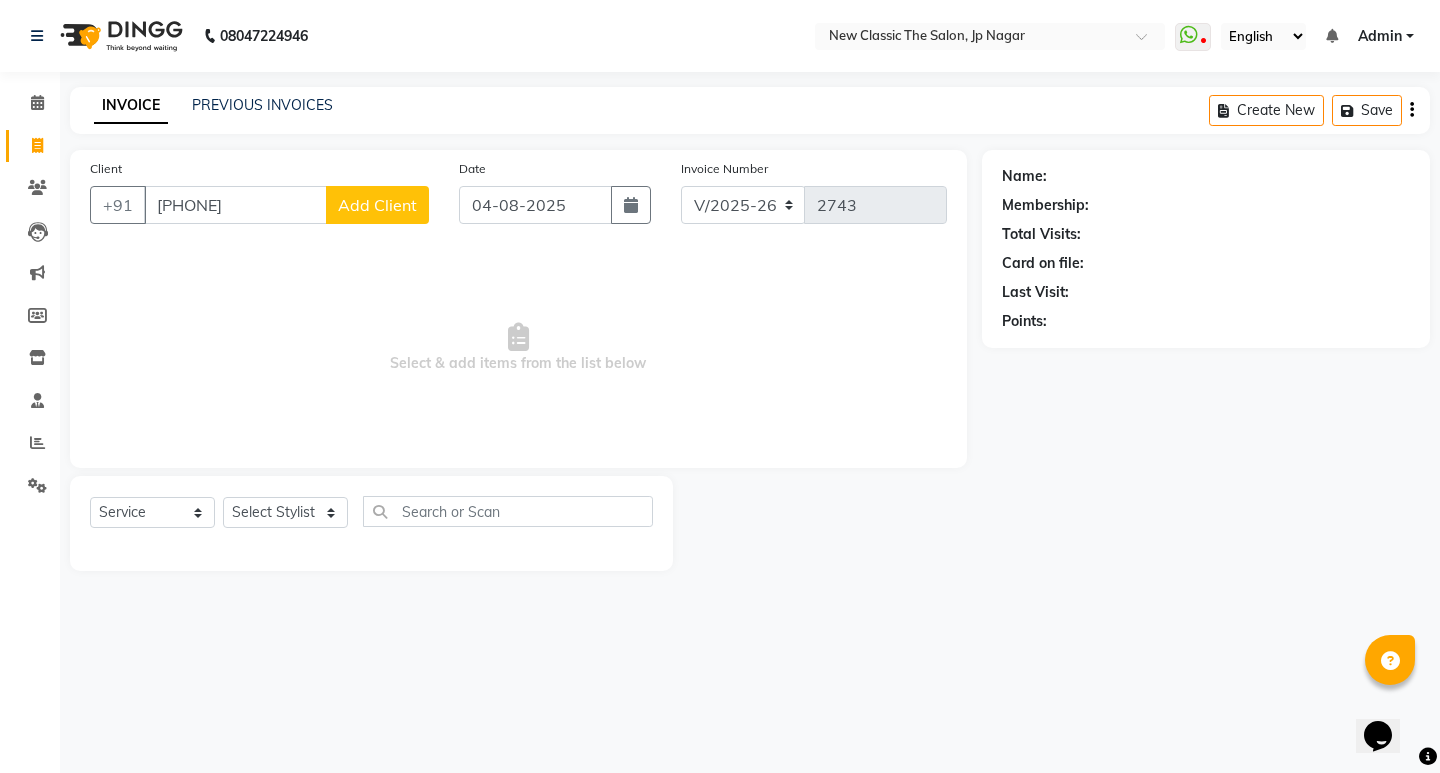 click on "[PHONE]" at bounding box center [235, 205] 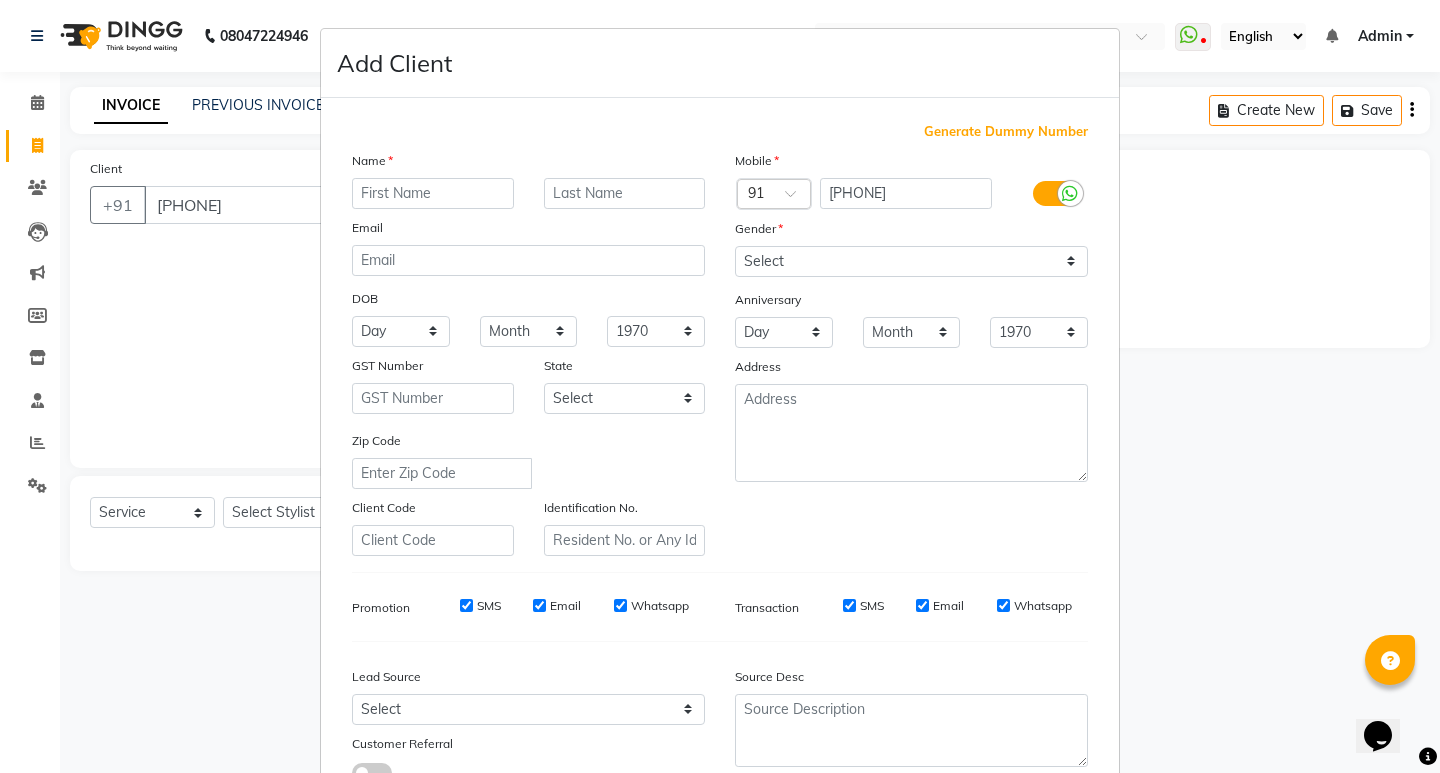 click at bounding box center [433, 193] 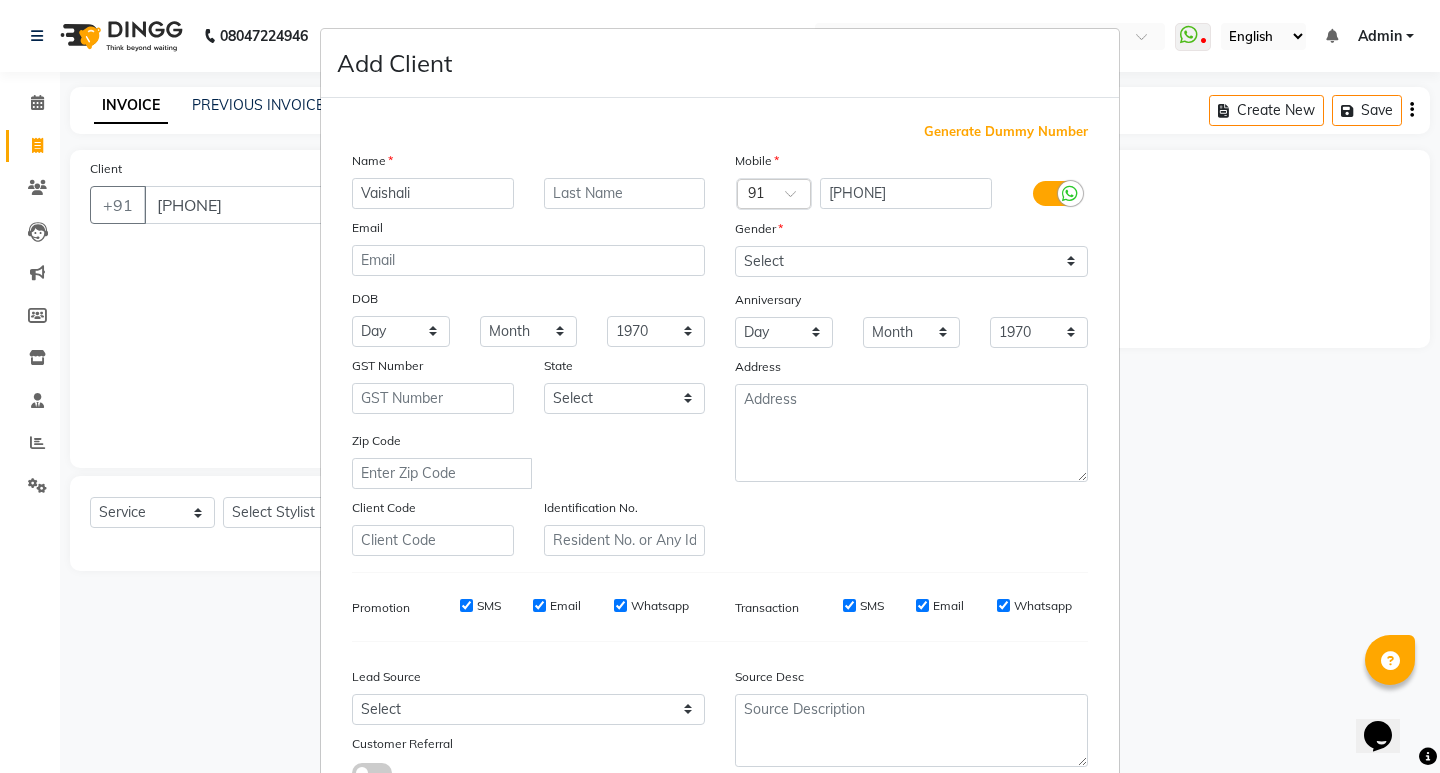 type on "Vaishali" 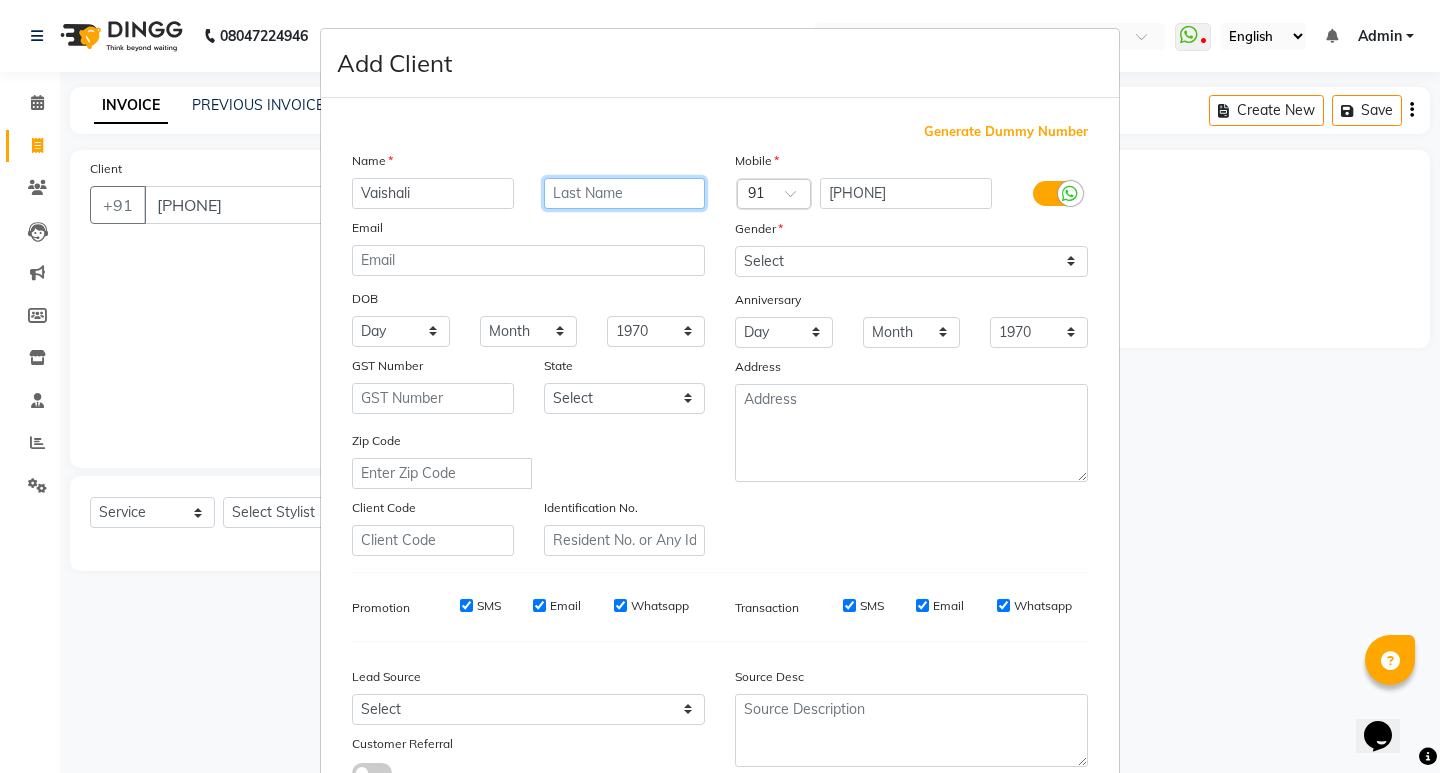 click at bounding box center (625, 193) 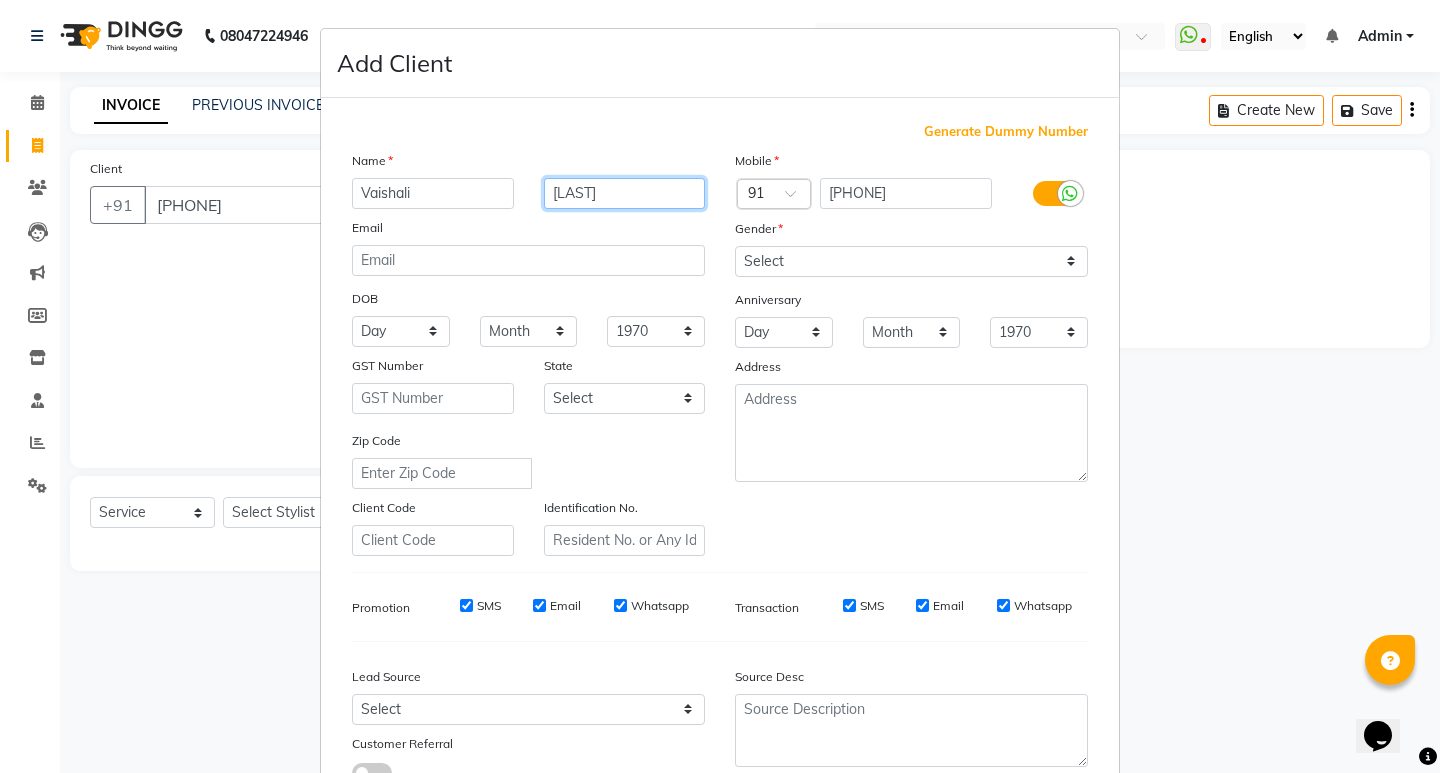 type on "[LAST]" 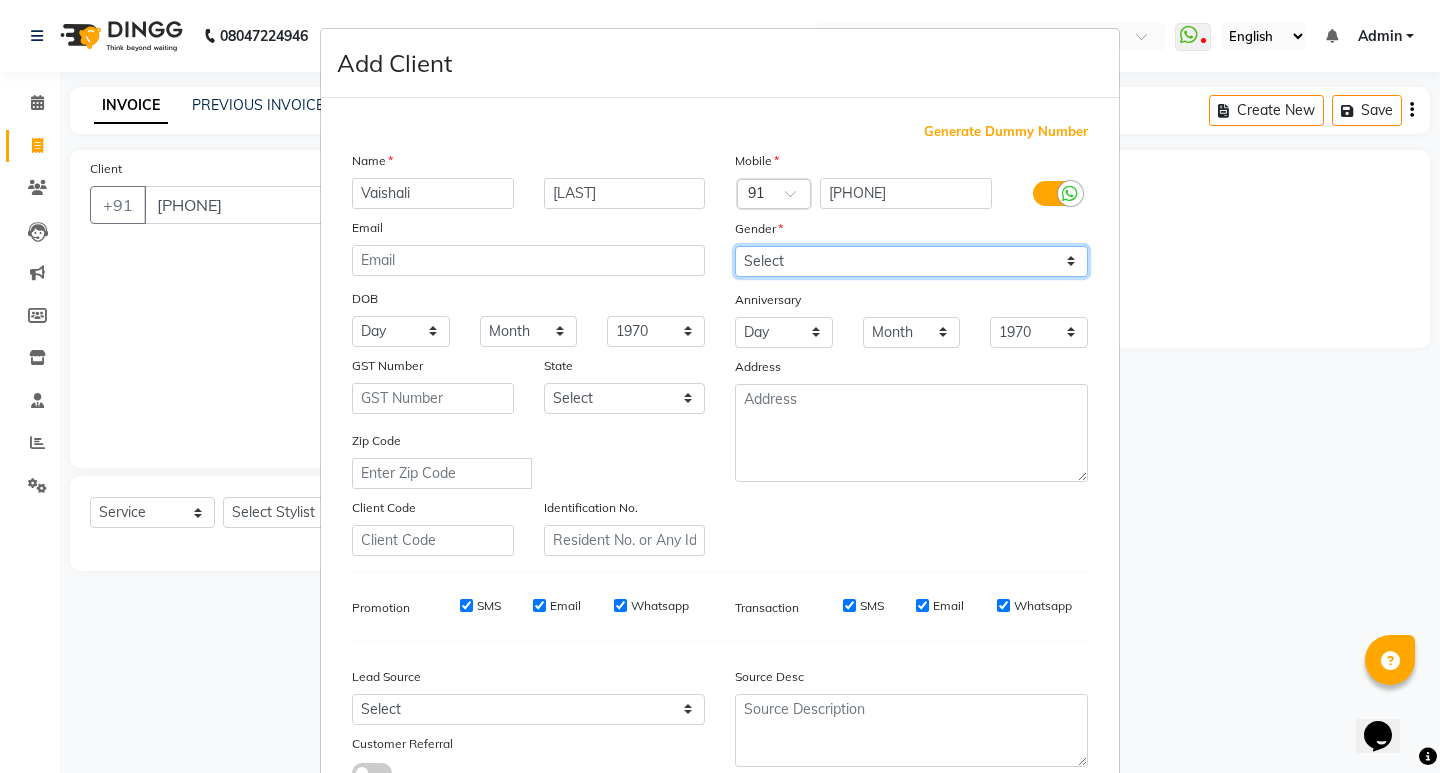 click on "Select Male Female Other Prefer Not To Say" at bounding box center (911, 261) 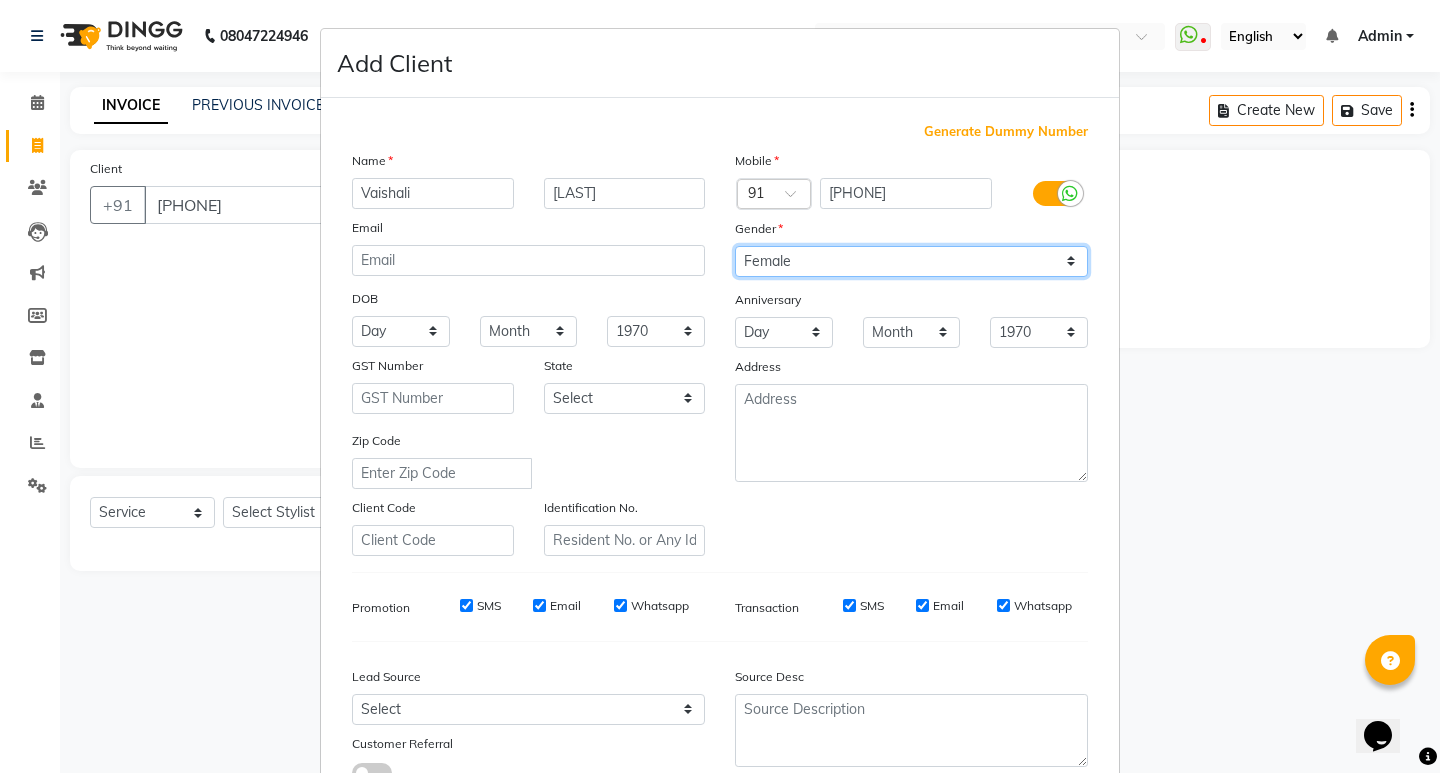 click on "Select Male Female Other Prefer Not To Say" at bounding box center [911, 261] 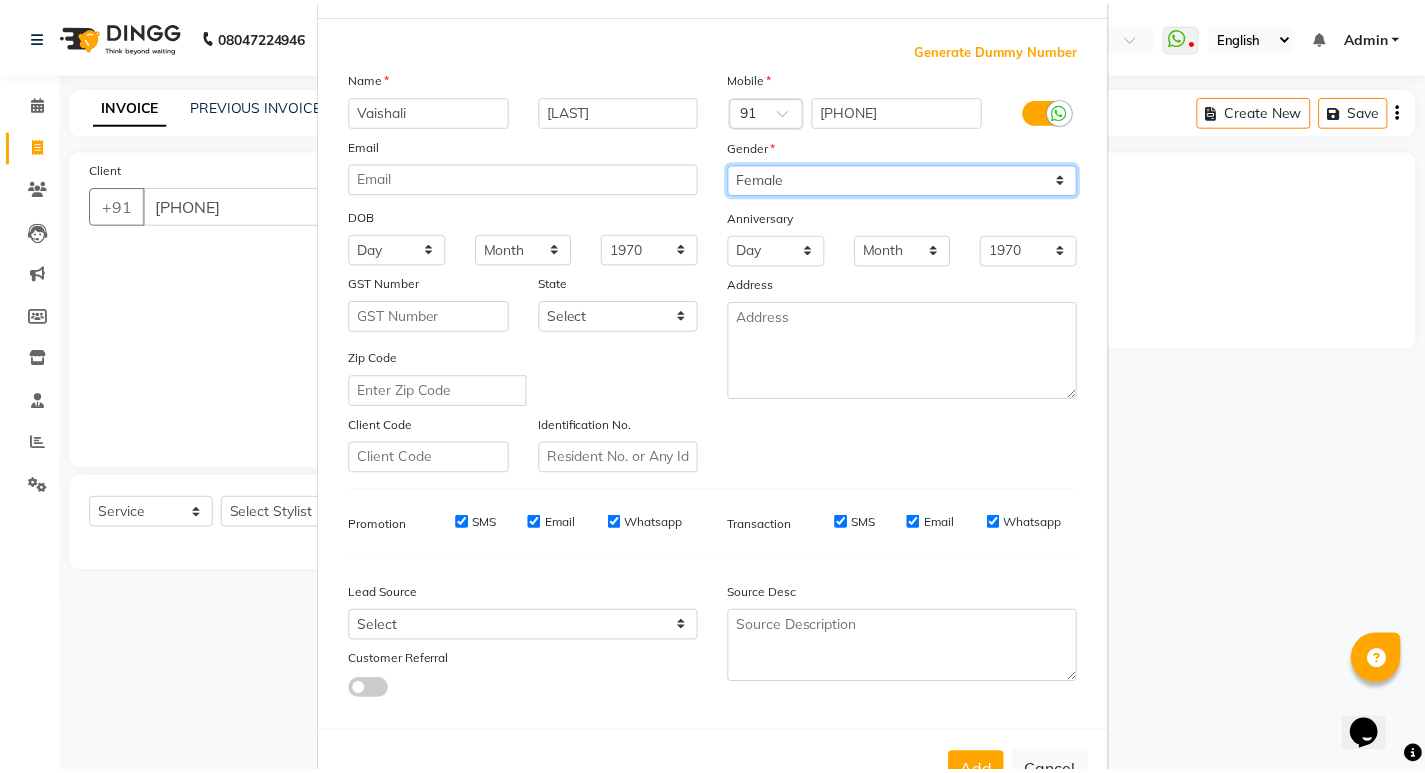 scroll, scrollTop: 150, scrollLeft: 0, axis: vertical 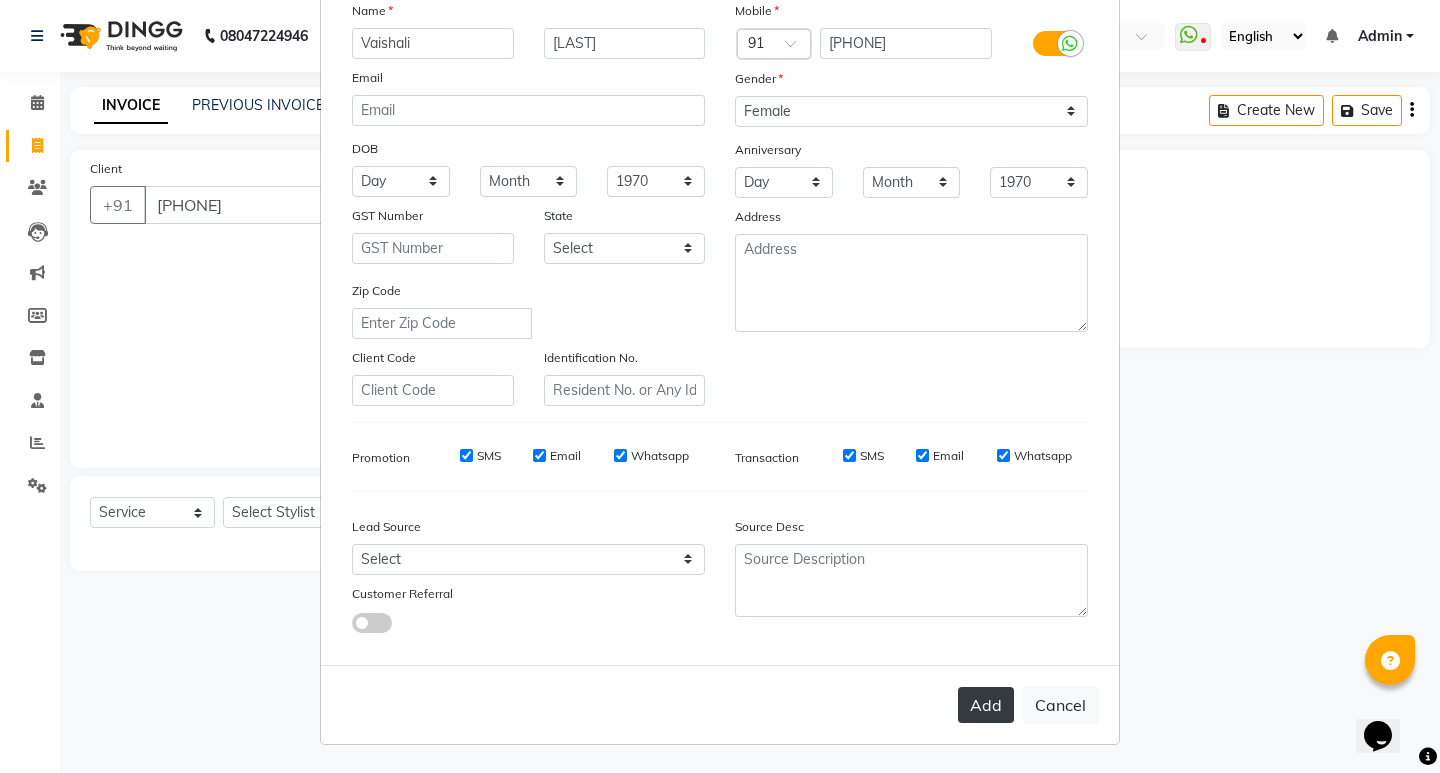 click on "Add   Cancel" at bounding box center (720, 704) 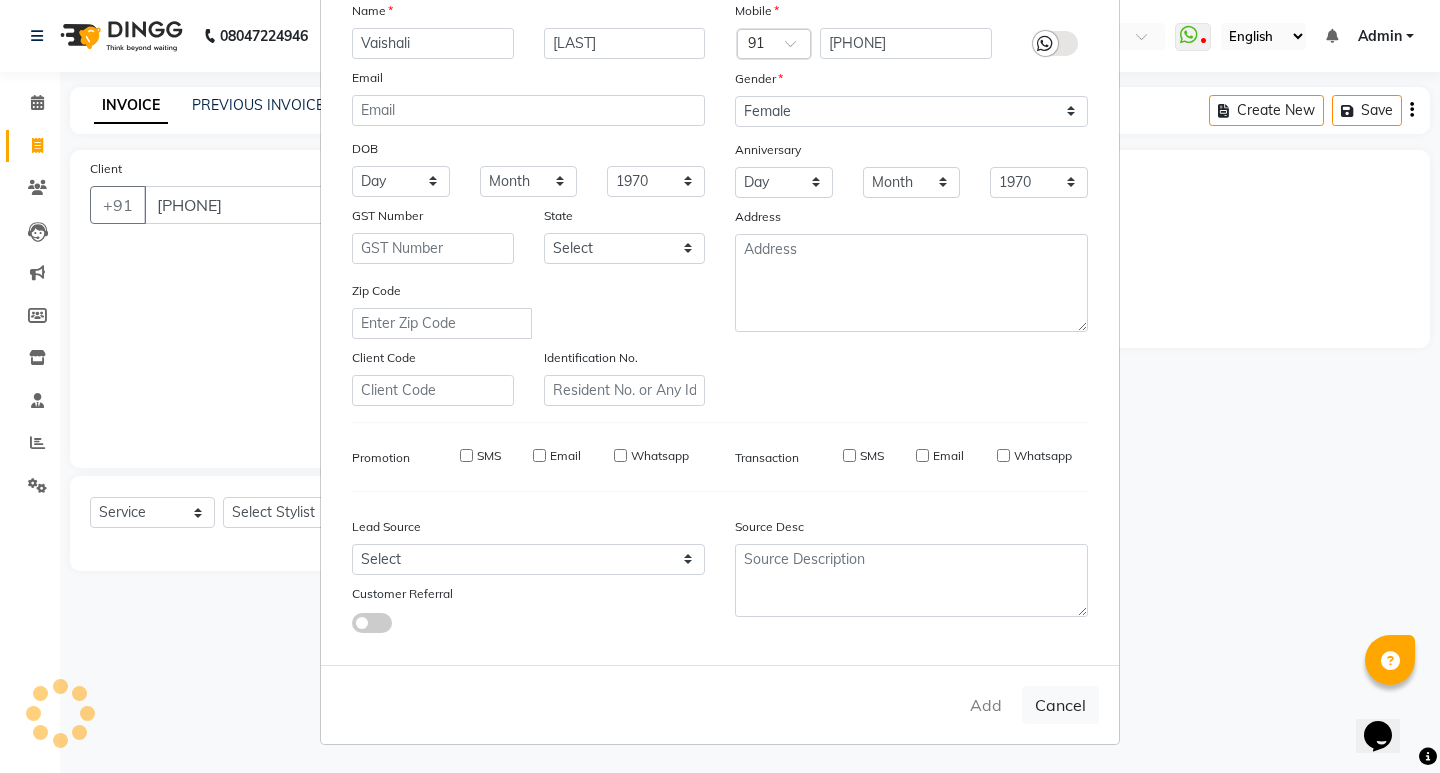 type 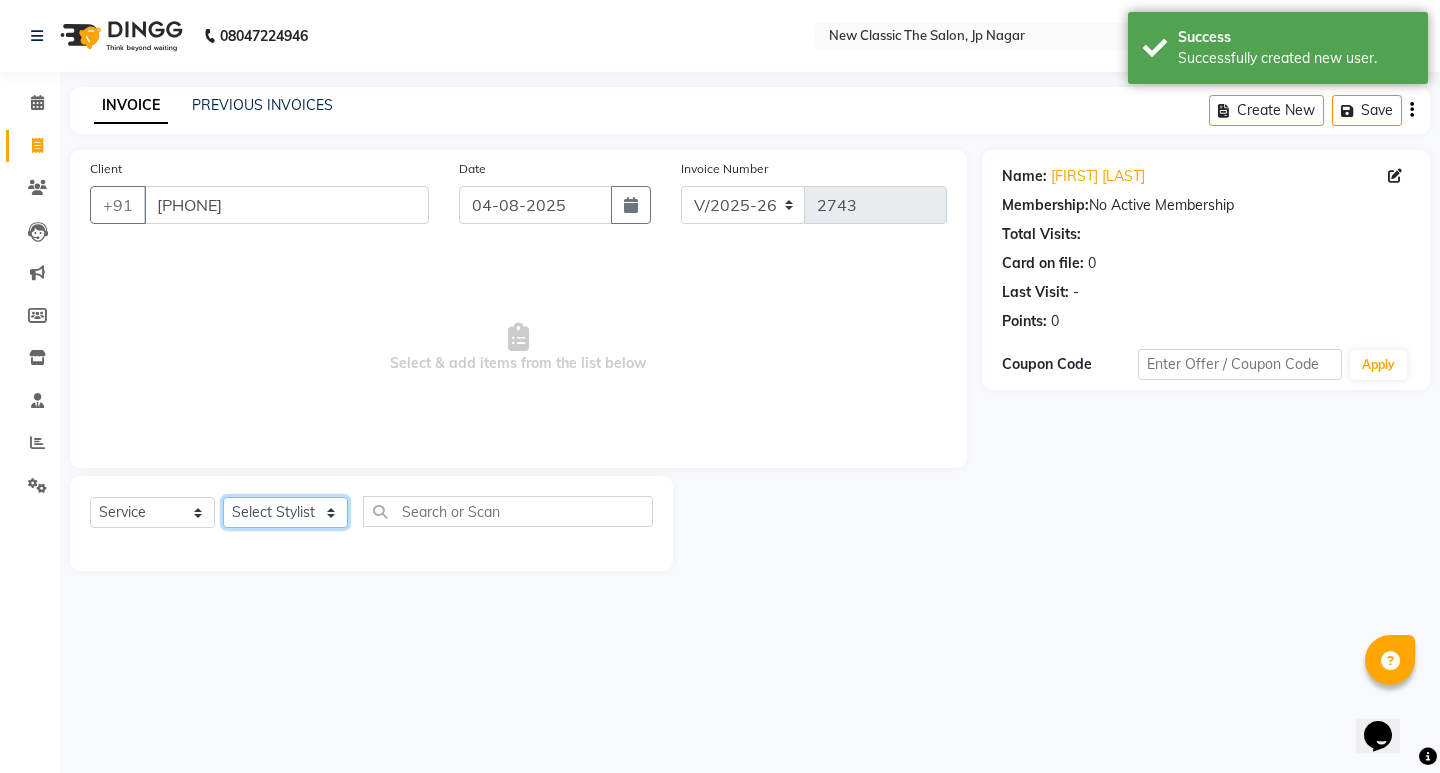 click on "Select Stylist Amit Amol Anil Kirti Komal Manager Prachi Rina Shital Smita surendra" 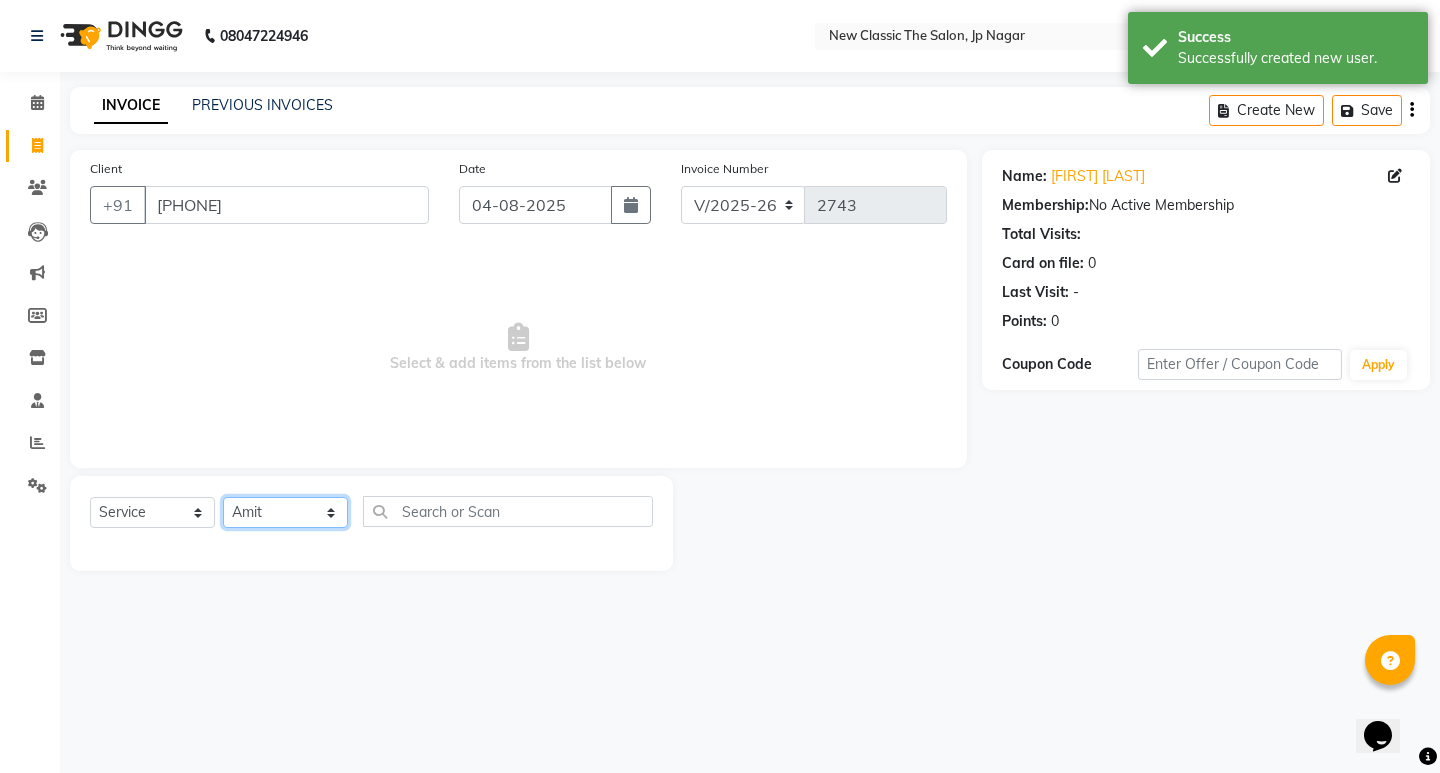 click on "Select Stylist Amit Amol Anil Kirti Komal Manager Prachi Rina Shital Smita surendra" 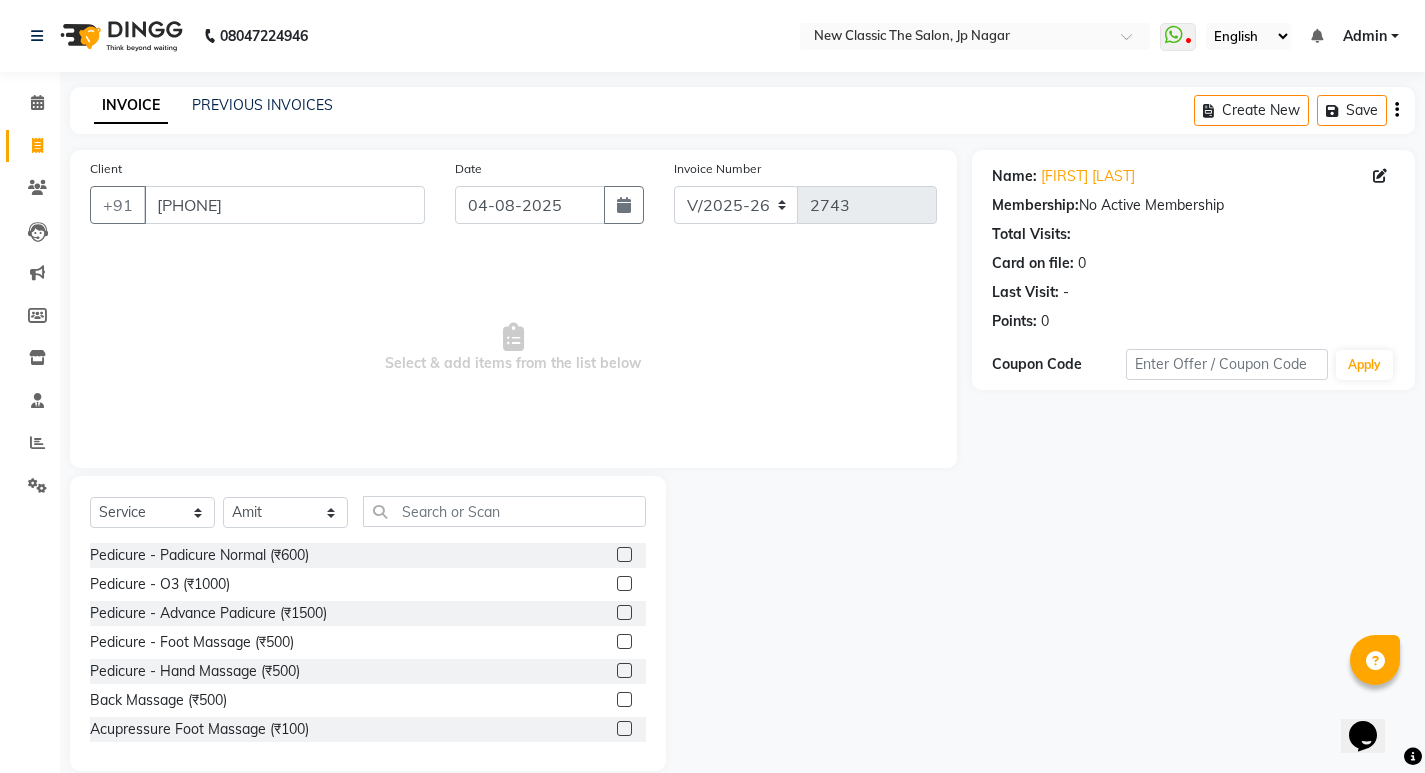 click on "Select Service Product Membership Package Voucher Prepaid Gift Card Select Stylist Amit Amol Anil Kirti Komal Manager Prachi Rina Shital Smita surendra Pedicure - Padicure Normal (₹600) Pedicure - O3 (₹1000) Pedicure - Advance Padicure (₹1500) Pedicure - Foot Massage (₹500) Pedicure - Hand Massage (₹500) Back Massage (₹500) Acupressure Foot Massage (₹100) Boddy Massage with oil (₹1200) Boddy Massage with cream (₹1500) Makeup - Light Makeup (₹1500) Makeup - Hd Light Makeup (₹2500) Makeup - Mac Light Makeup (₹4000) Makeup- Male Light Makeup (₹500) Saree Drapping (₹300) Makeup- Male Groom Makeup (₹2500) Bridal Makeup - Hd Makeup (₹8000) Bridal Makeup - Mac Makeup (₹10000) Bridal Makeup - Air Brush Makeup (₹12000) Bridal Makeup - Glossy Makeup (₹15000) Nail Art - Gel Polish (₹1200) Nail Art - Gel Polish Nail Art (₹2500) Nail Art - Acrylic Nail Extension (₹3000) Nail Art - Fake Nails Extension (₹1500) Nail cut (₹20) D-Tan (₹600)" 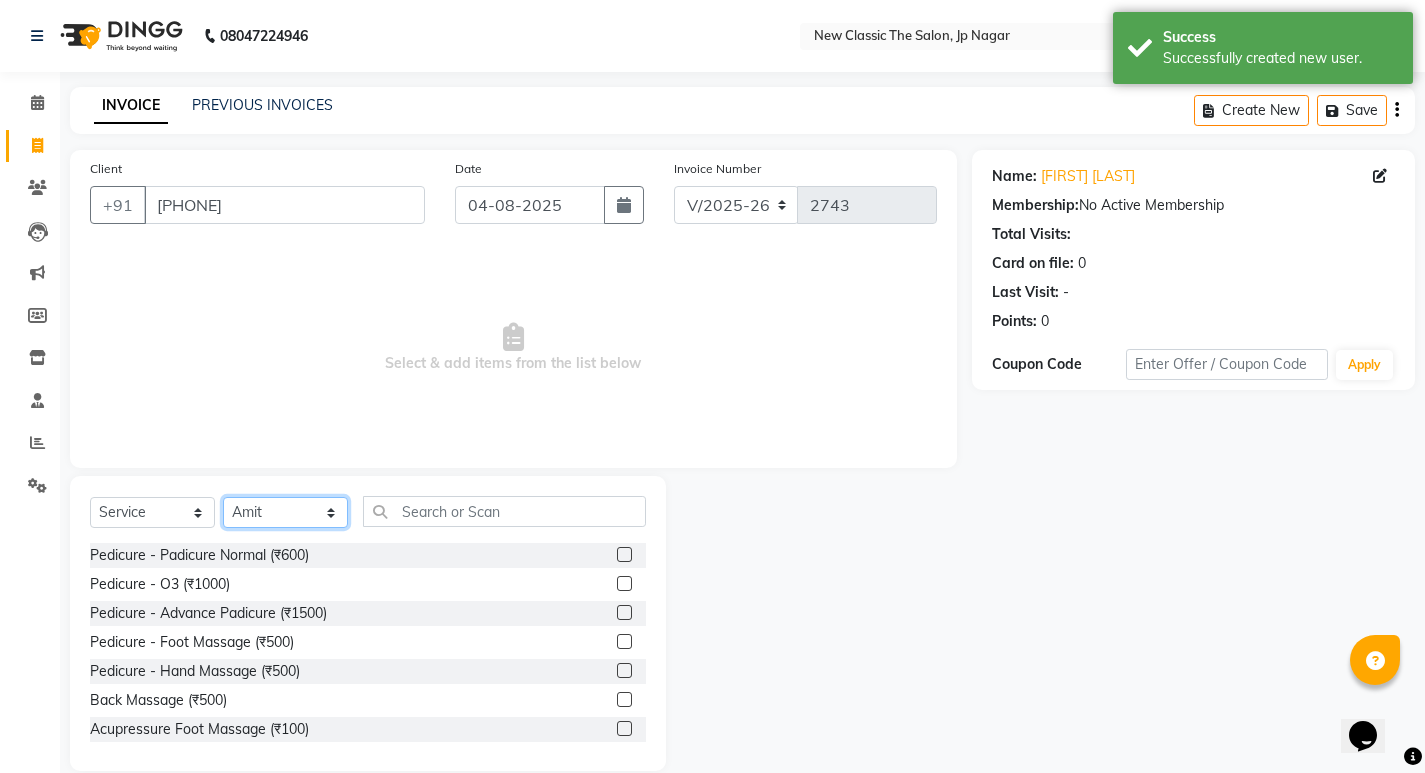 click on "Select Stylist Amit Amol Anil Kirti Komal Manager Prachi Rina Shital Smita surendra" 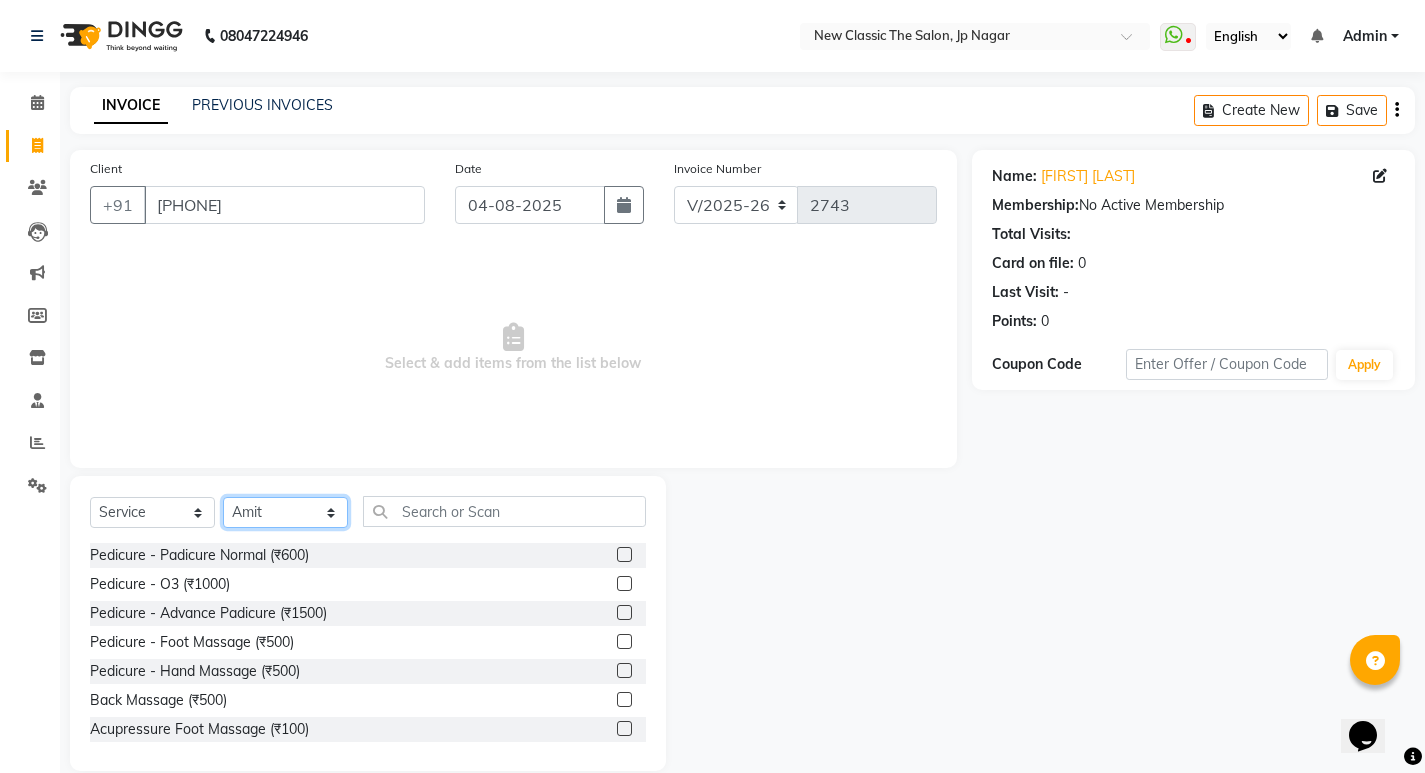 select on "27627" 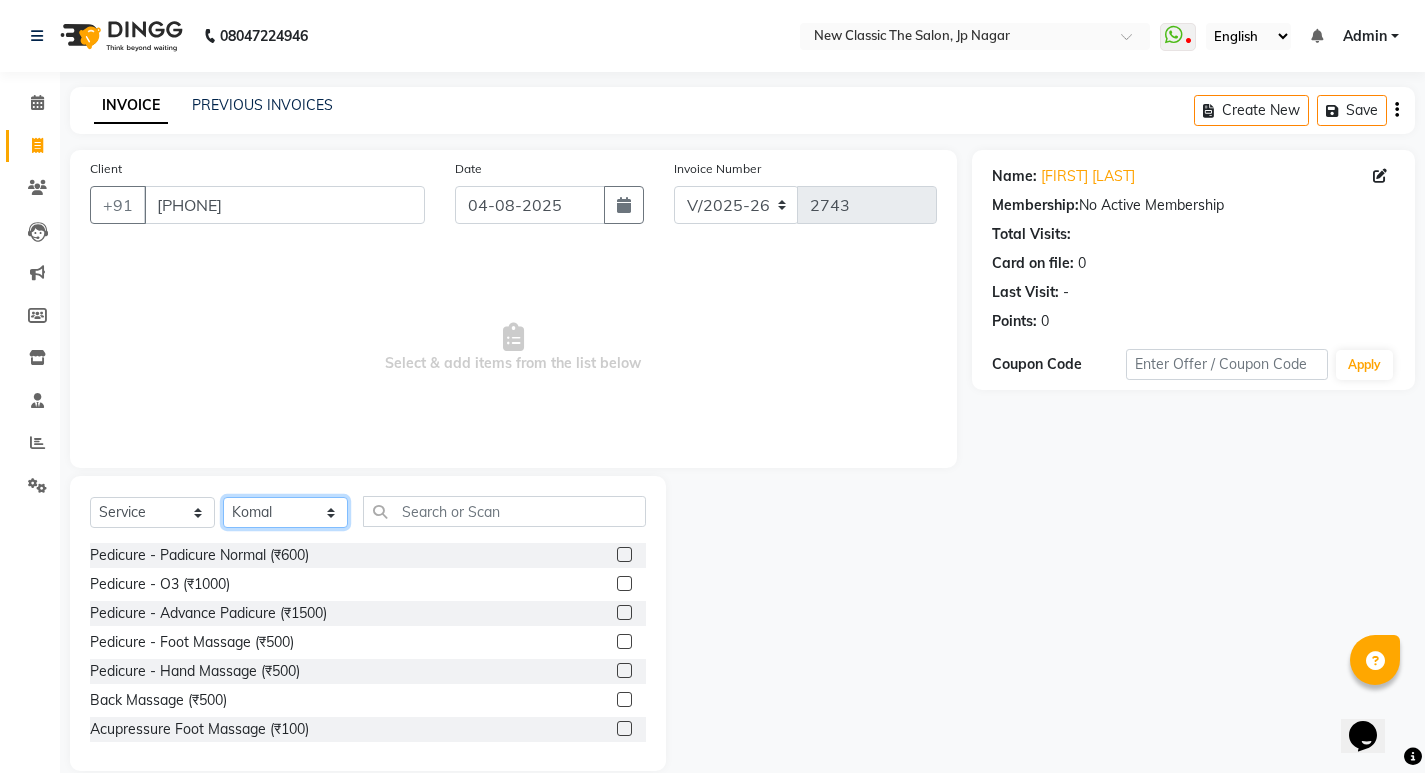 click on "Select Stylist Amit Amol Anil Kirti Komal Manager Prachi Rina Shital Smita surendra" 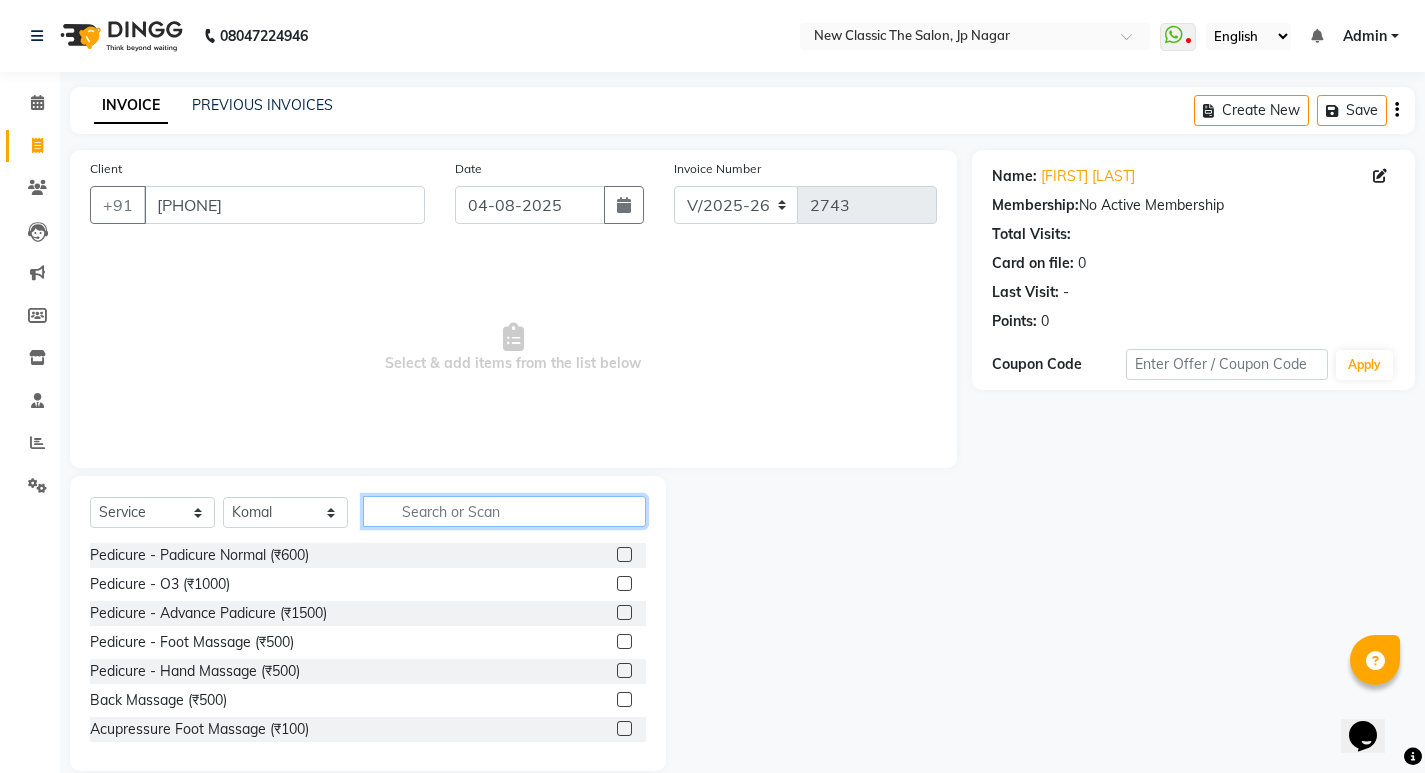 click 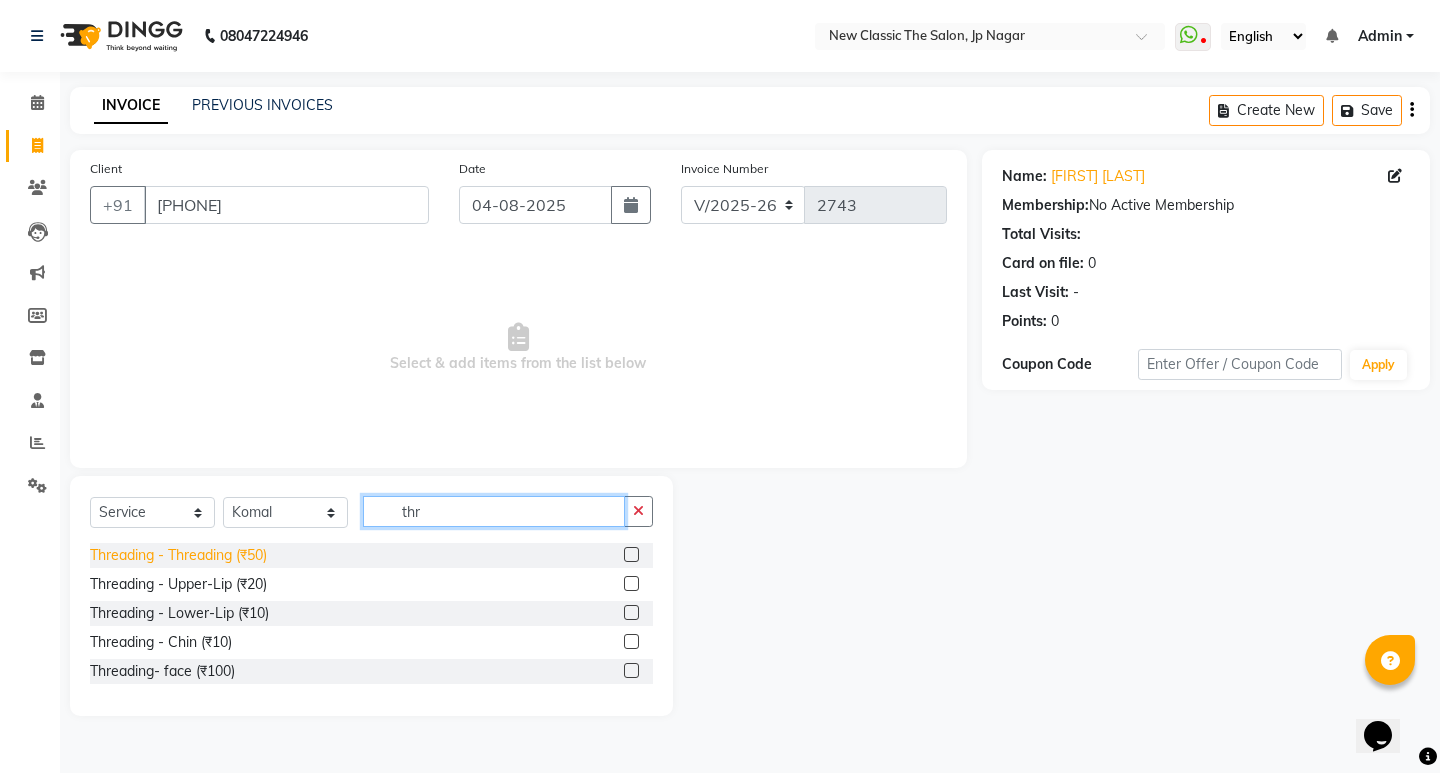 type on "thr" 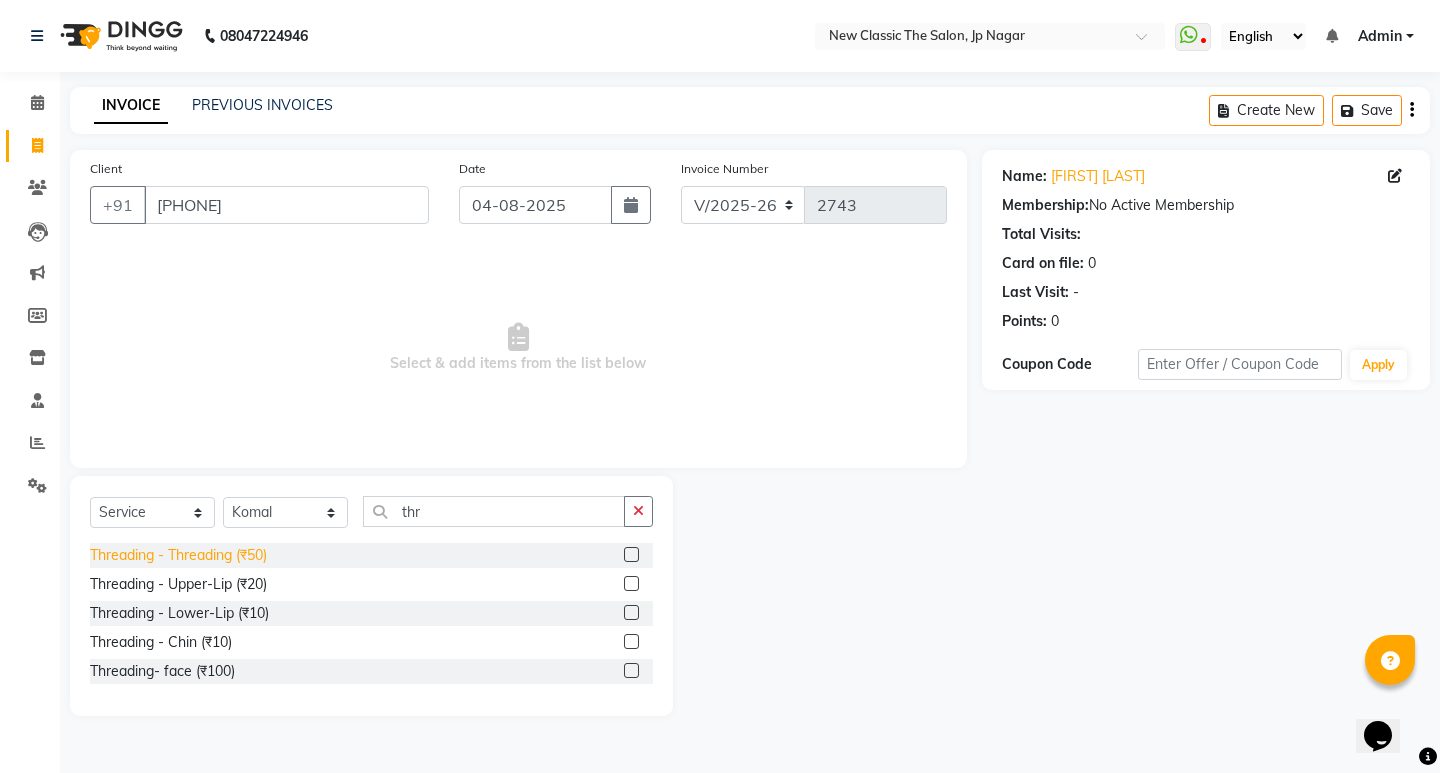 click on "Threading - Threading (₹50)" 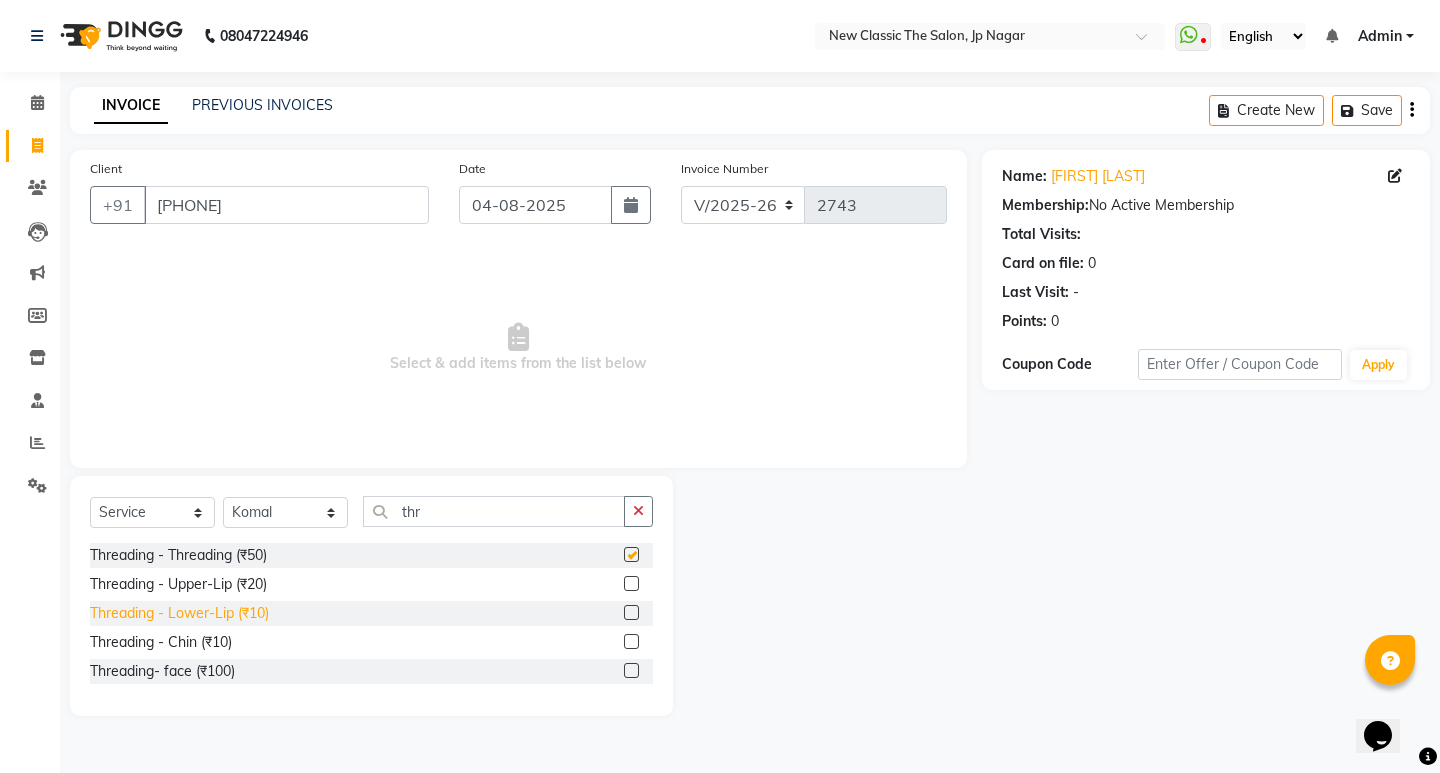 checkbox on "false" 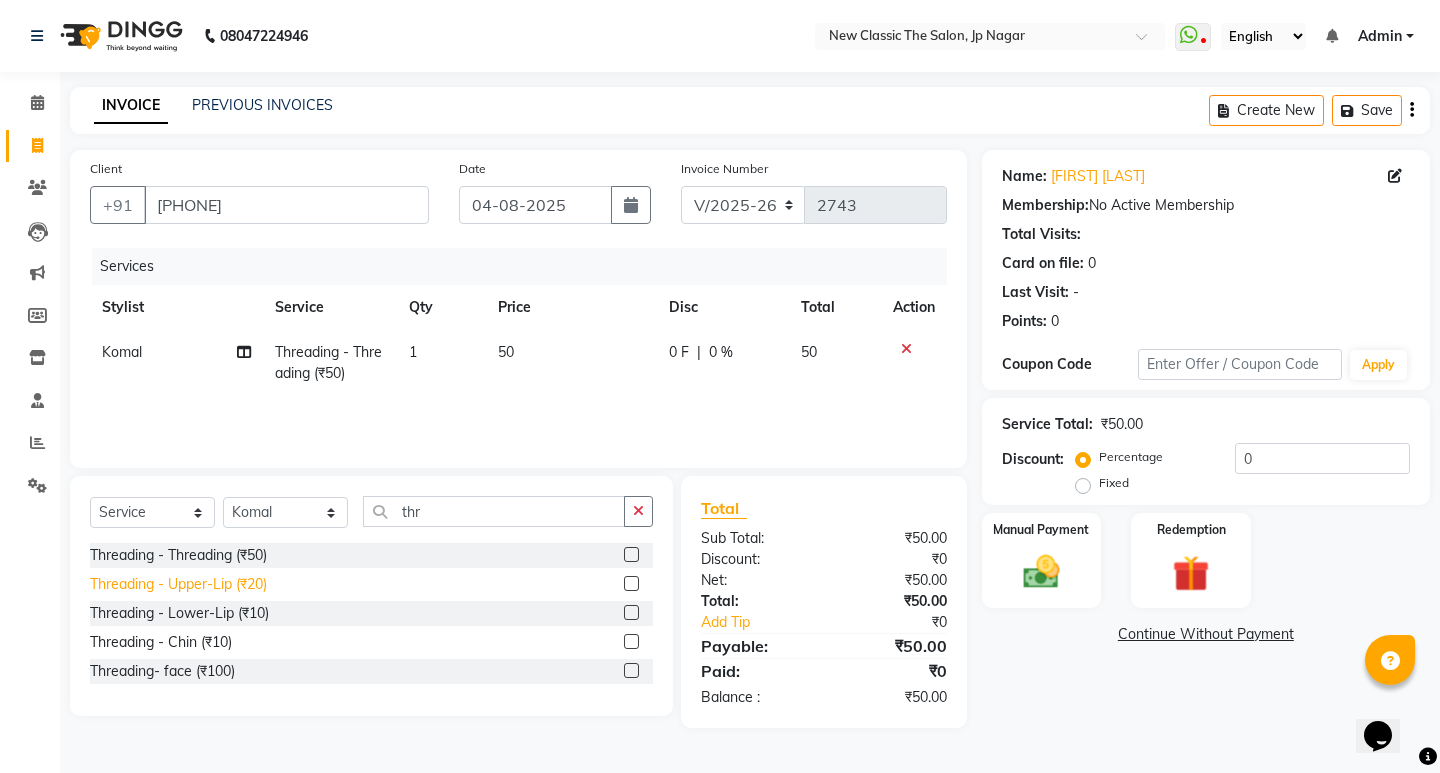 click on "Threading - Upper-Lip (₹20)" 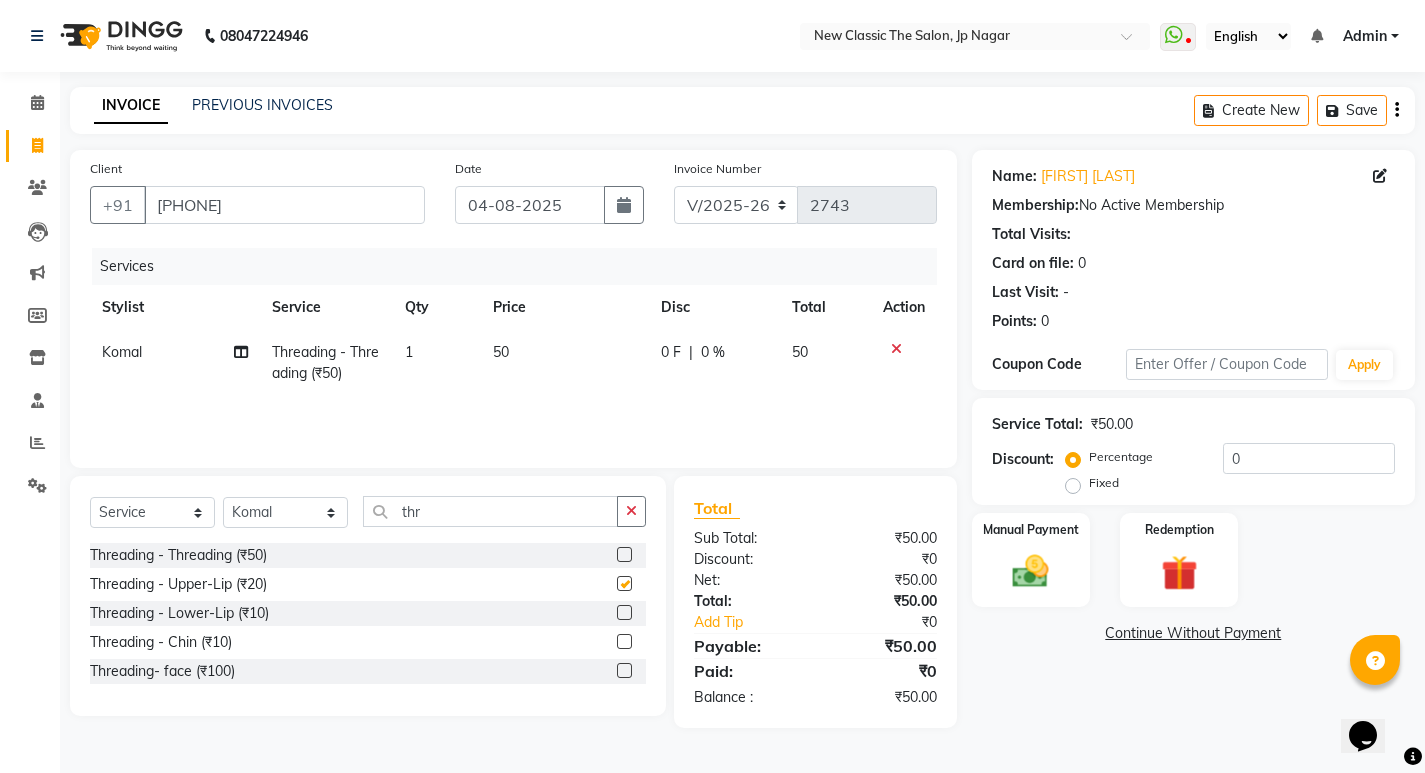 checkbox on "false" 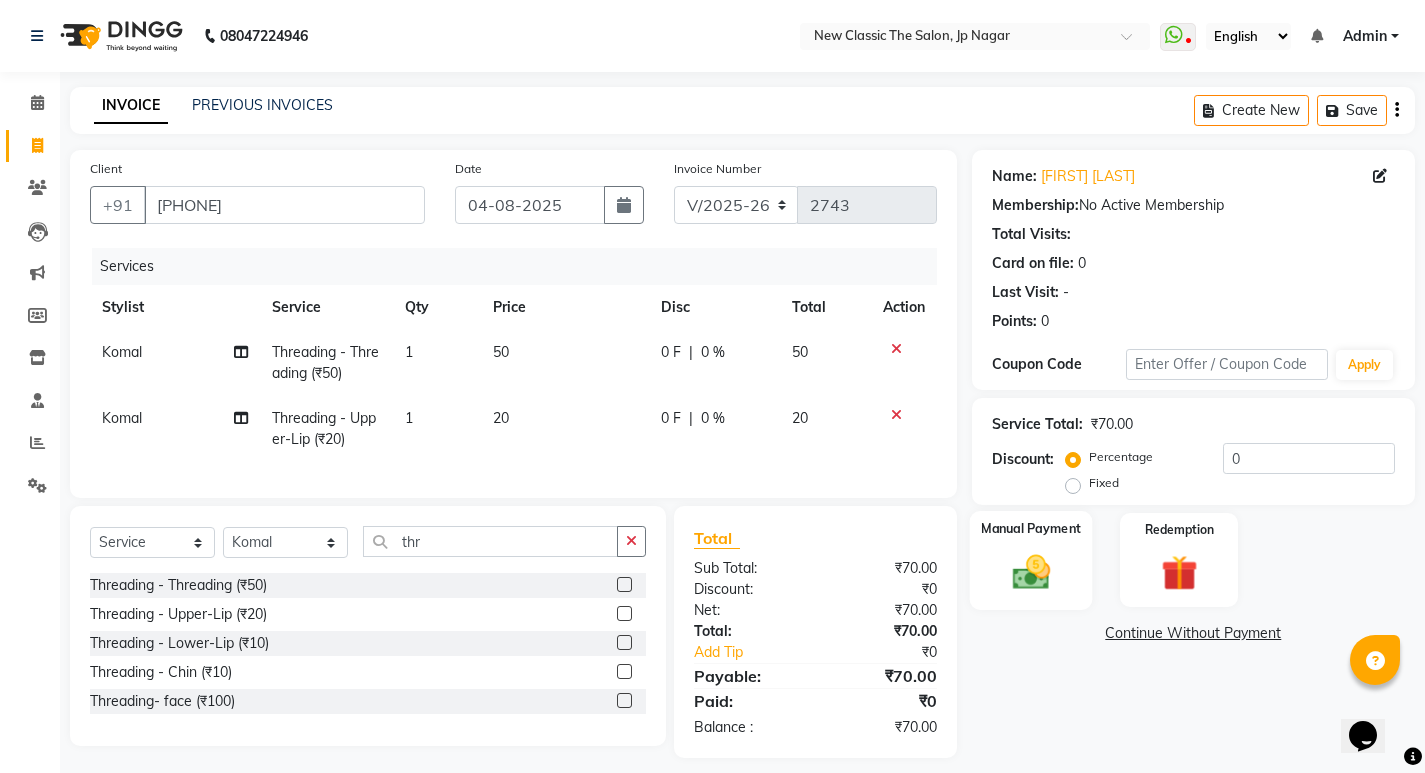 click 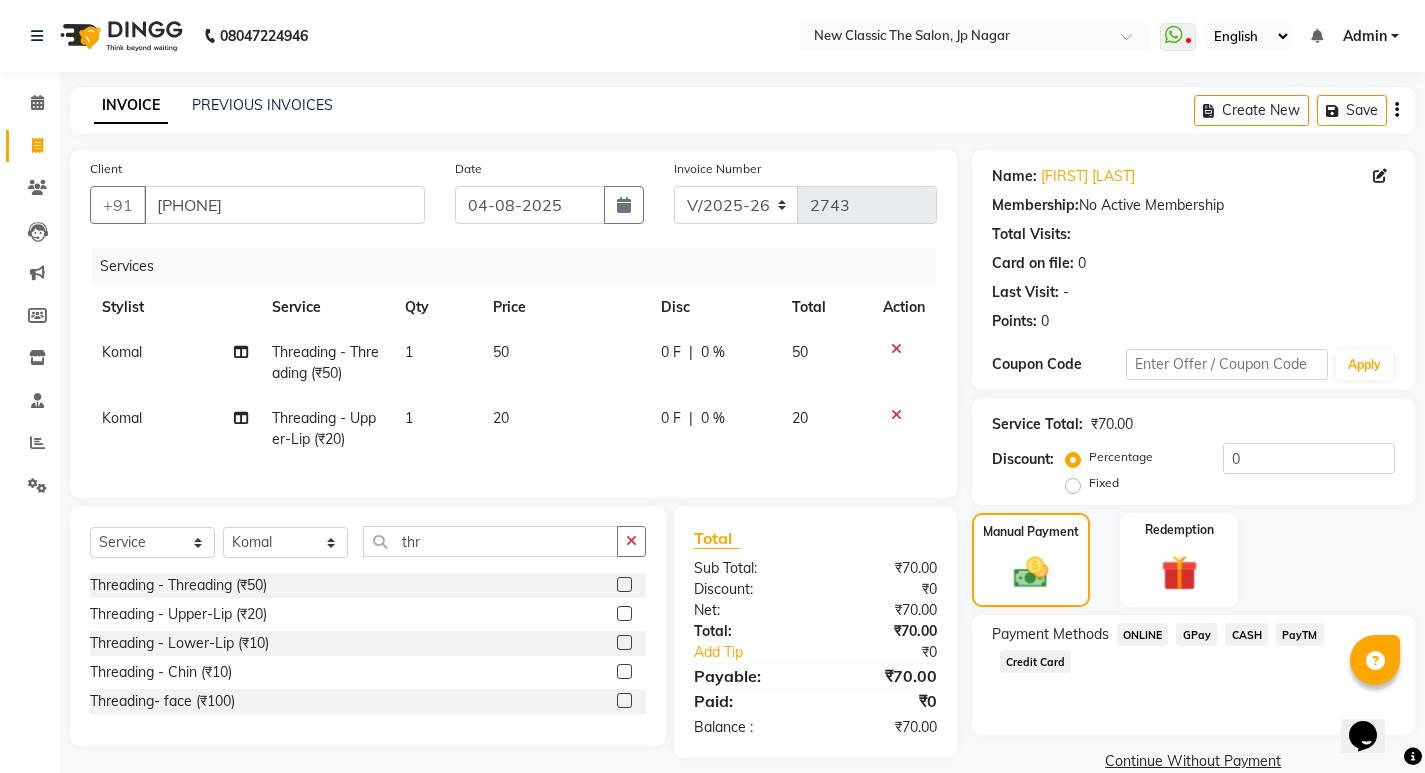 click on "ONLINE" 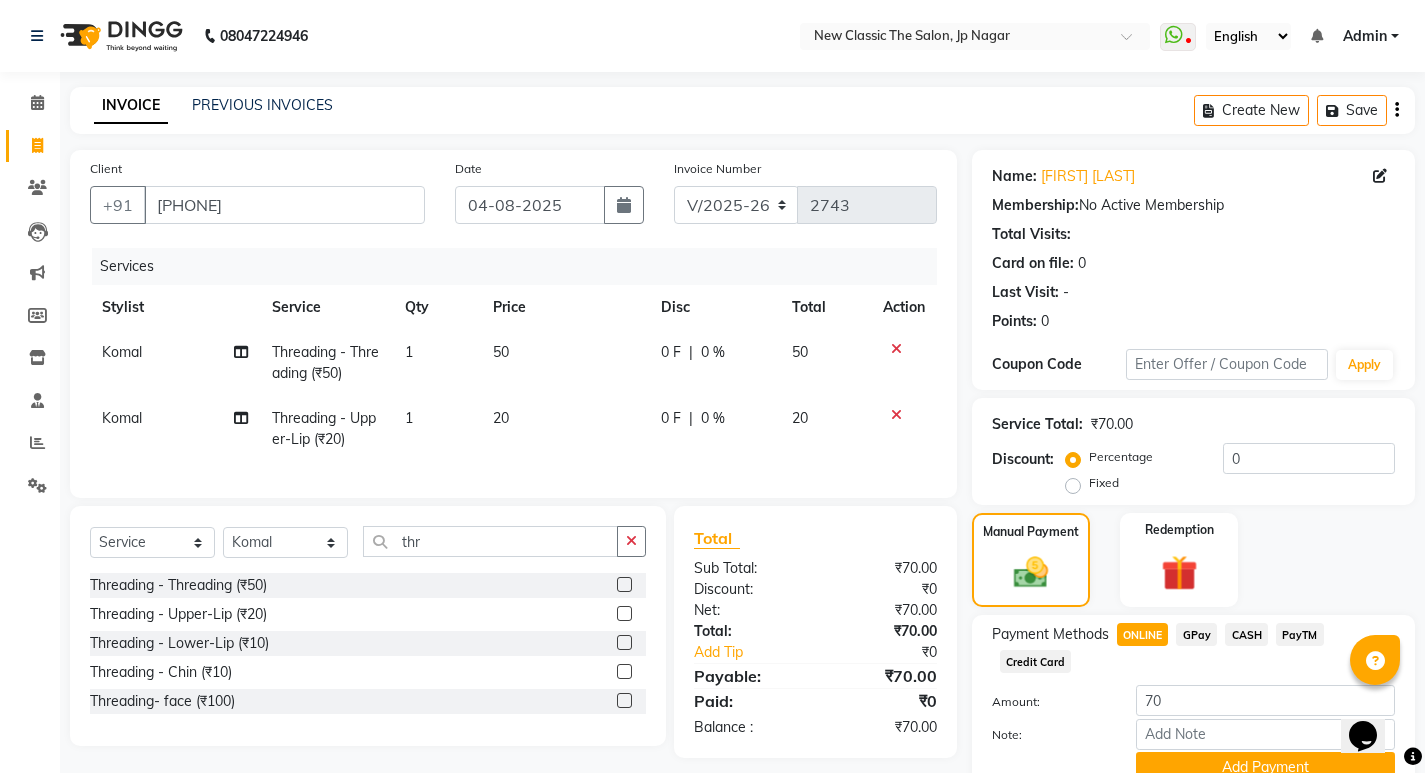 scroll, scrollTop: 89, scrollLeft: 0, axis: vertical 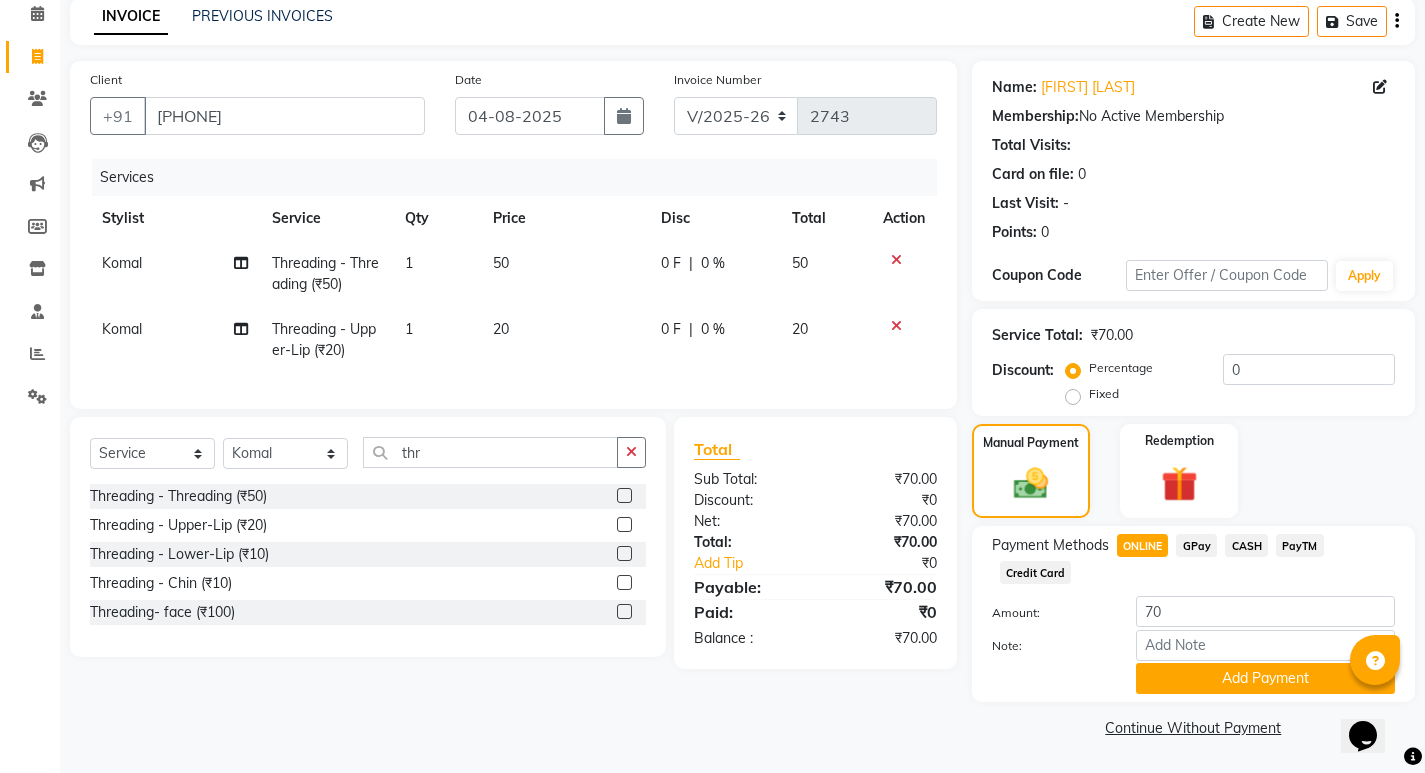 drag, startPoint x: 646, startPoint y: 318, endPoint x: 657, endPoint y: 320, distance: 11.18034 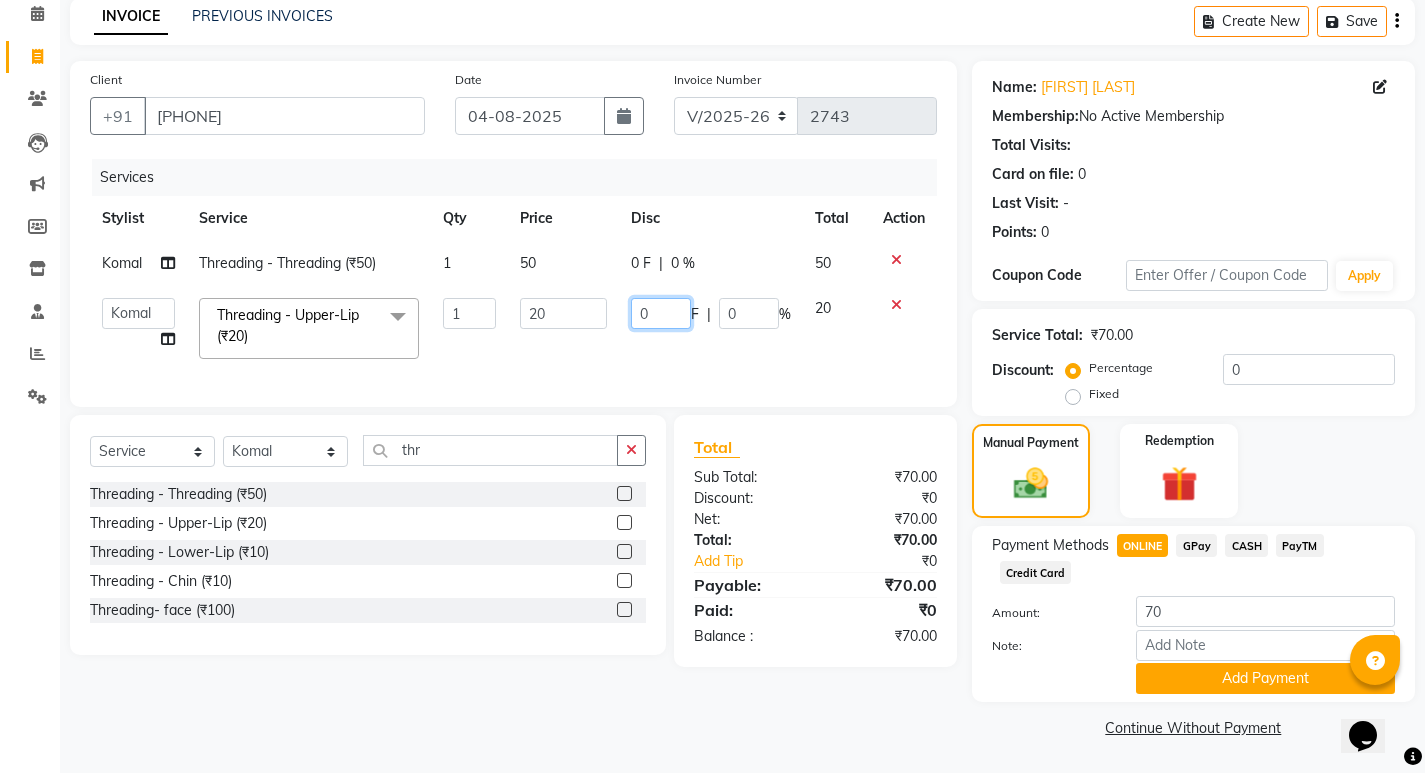 click on "0" 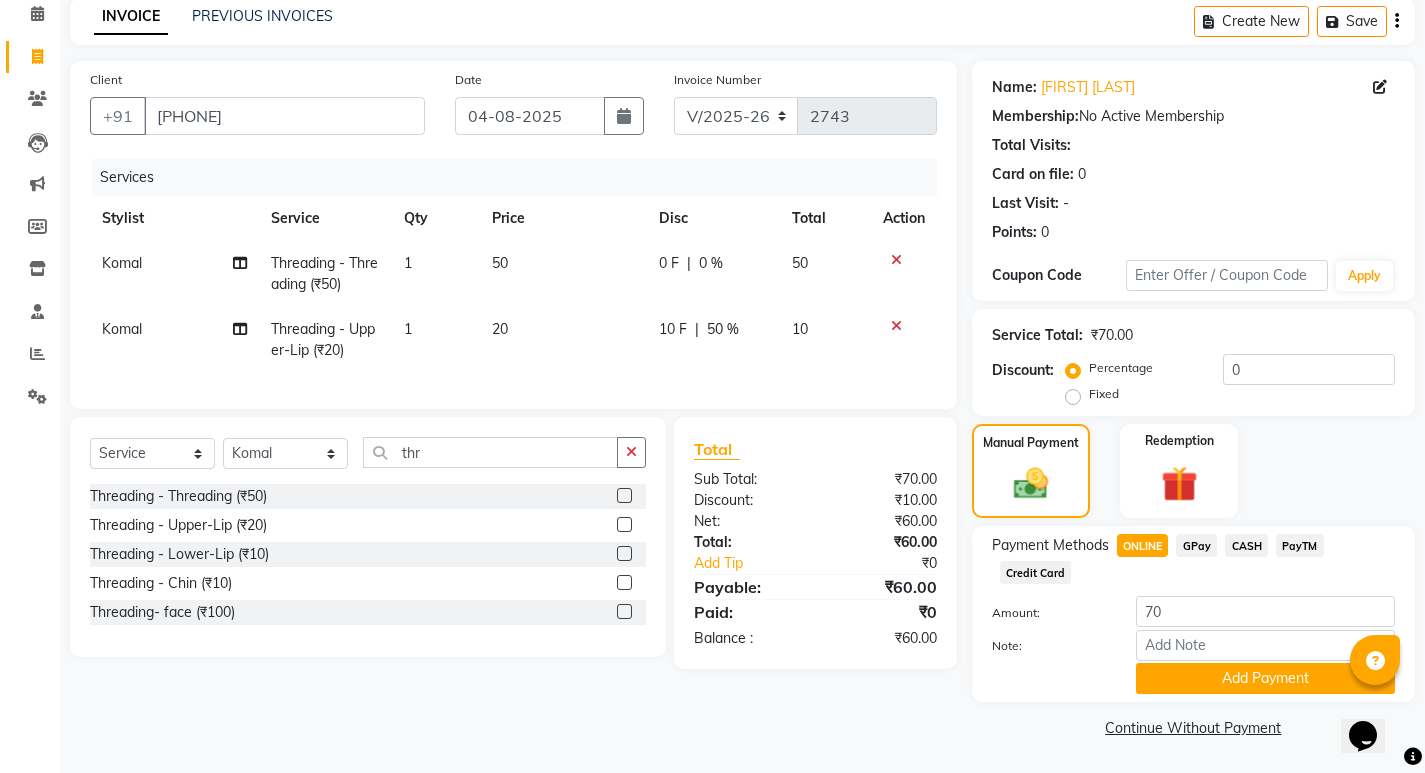 click on "10 F | 50 %" 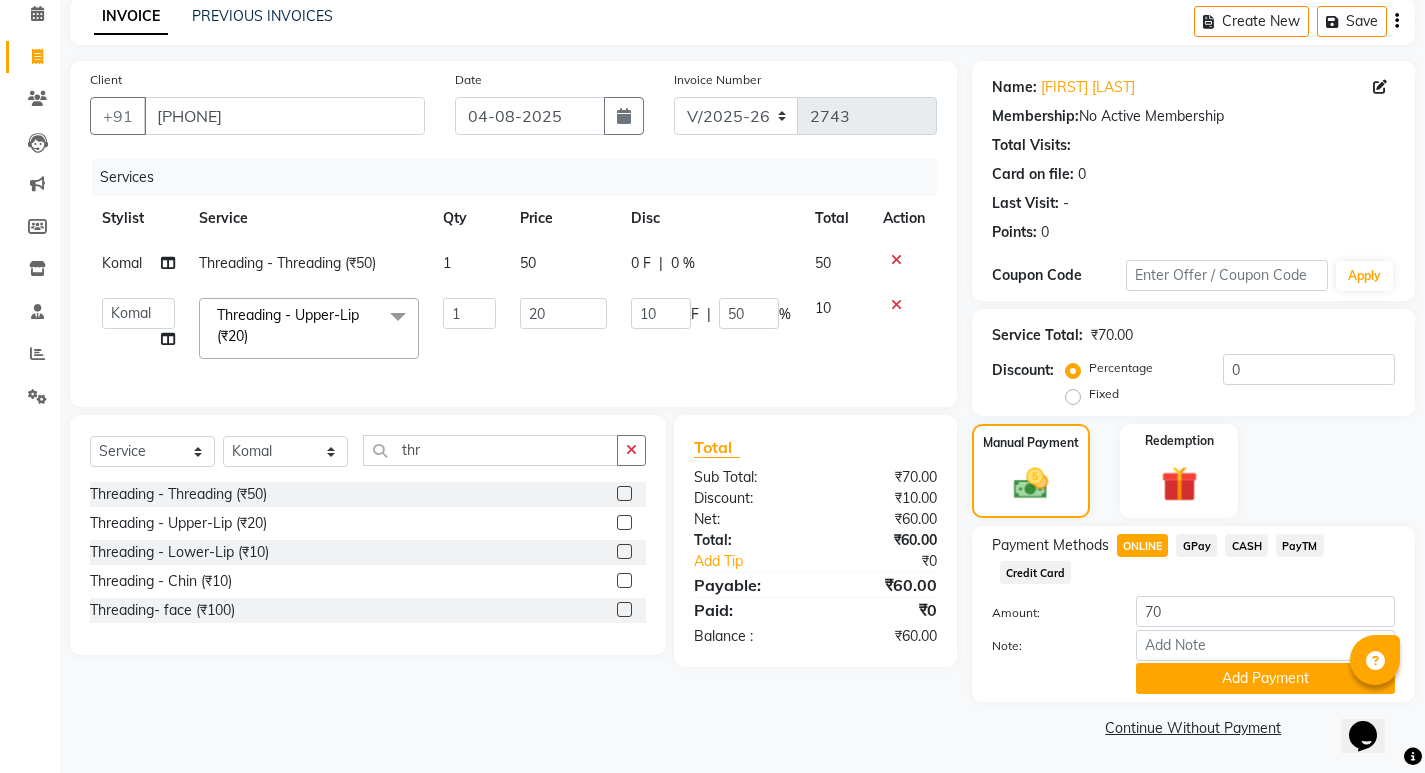 click on "ONLINE" 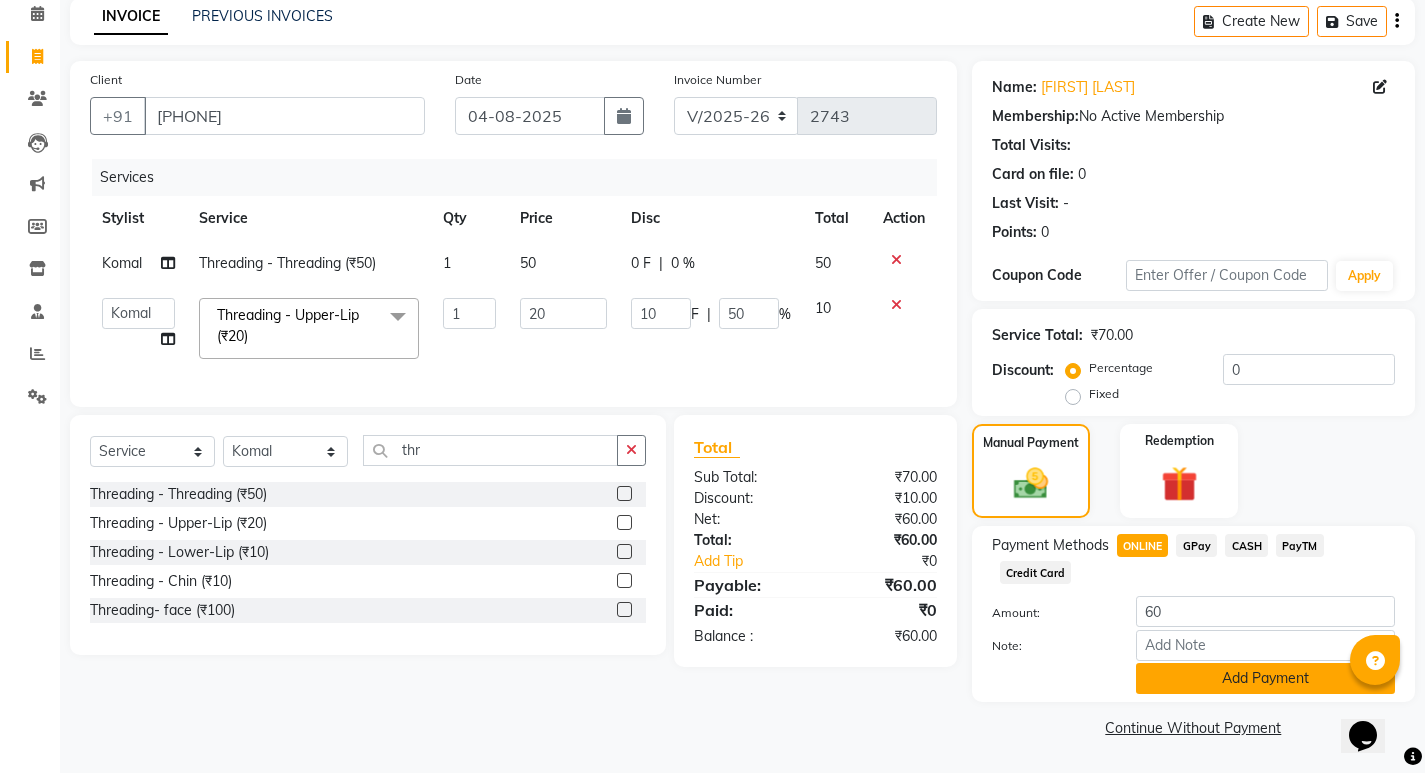 click on "Add Payment" 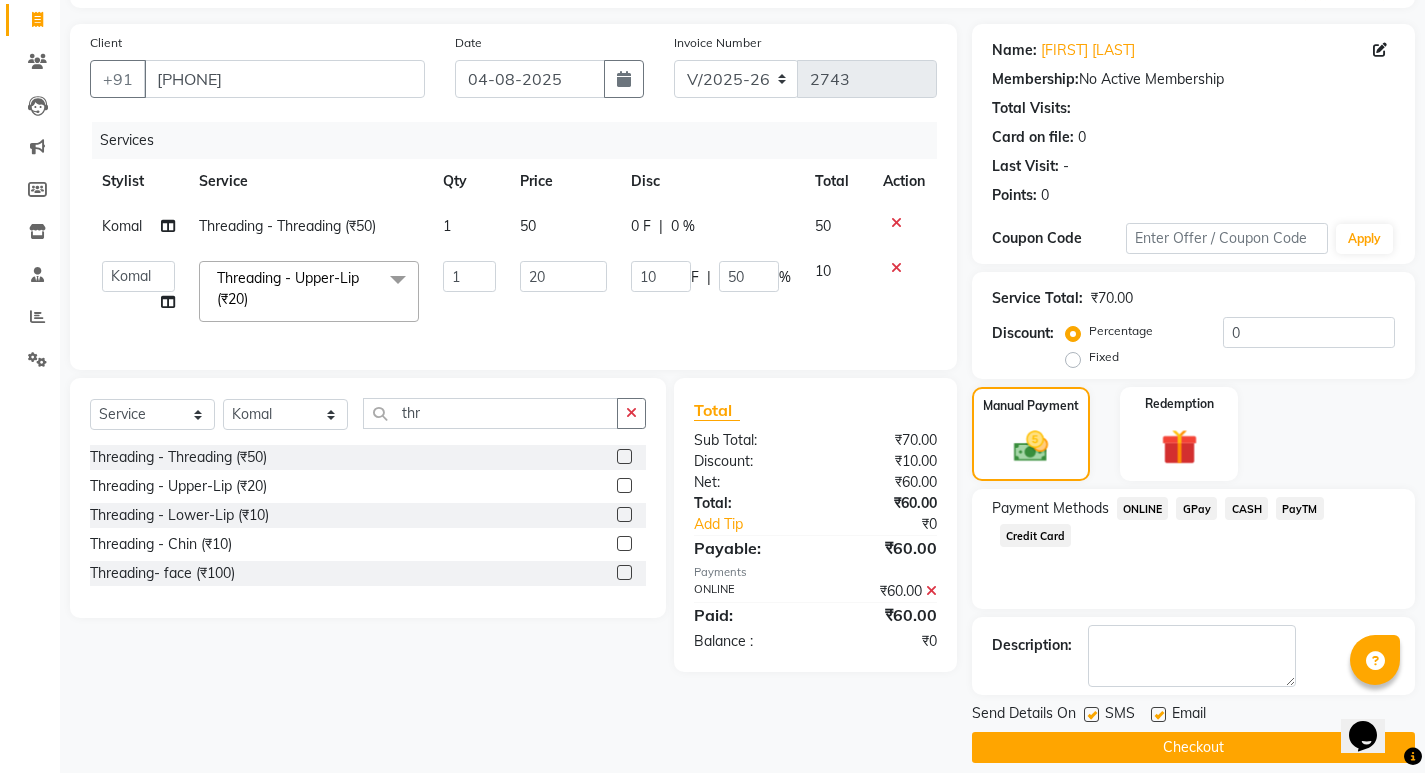 scroll, scrollTop: 146, scrollLeft: 0, axis: vertical 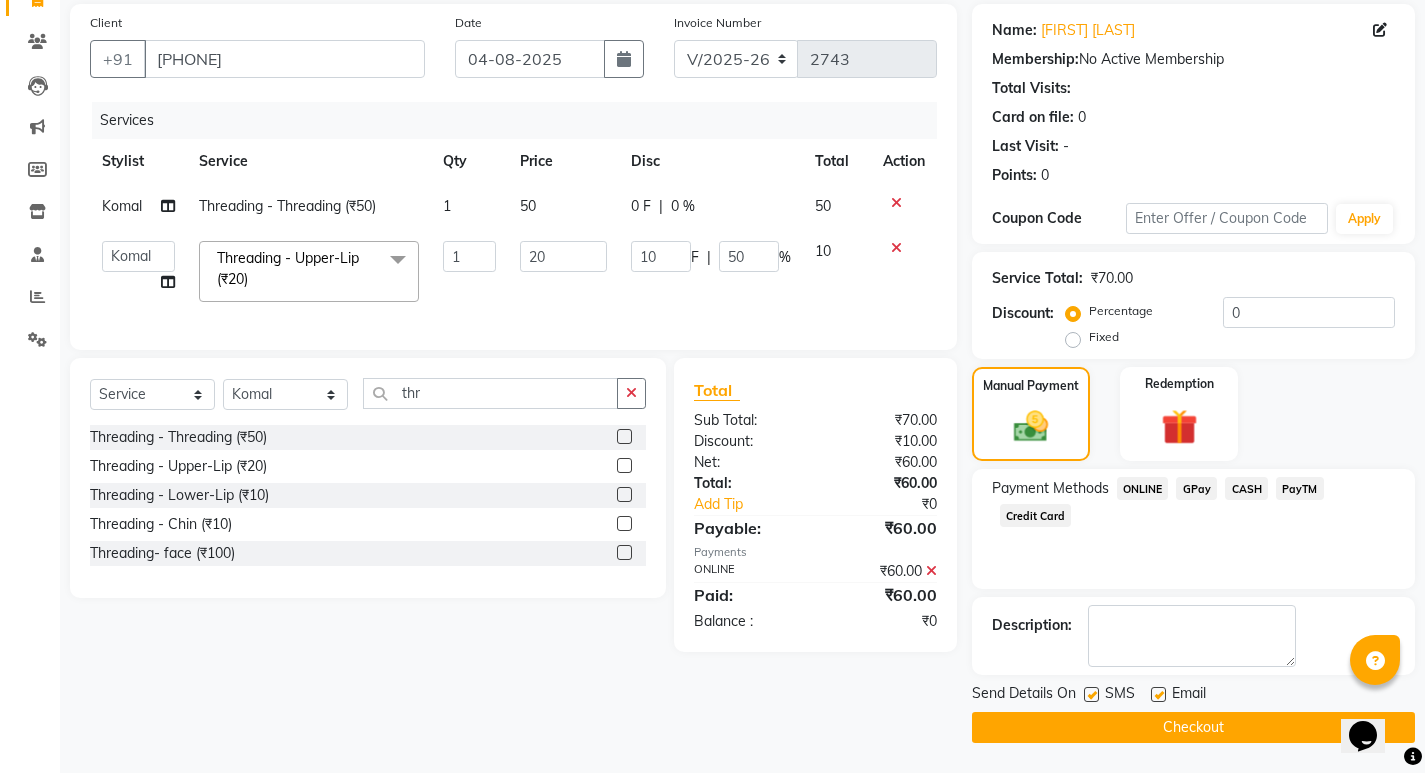click on "Checkout" 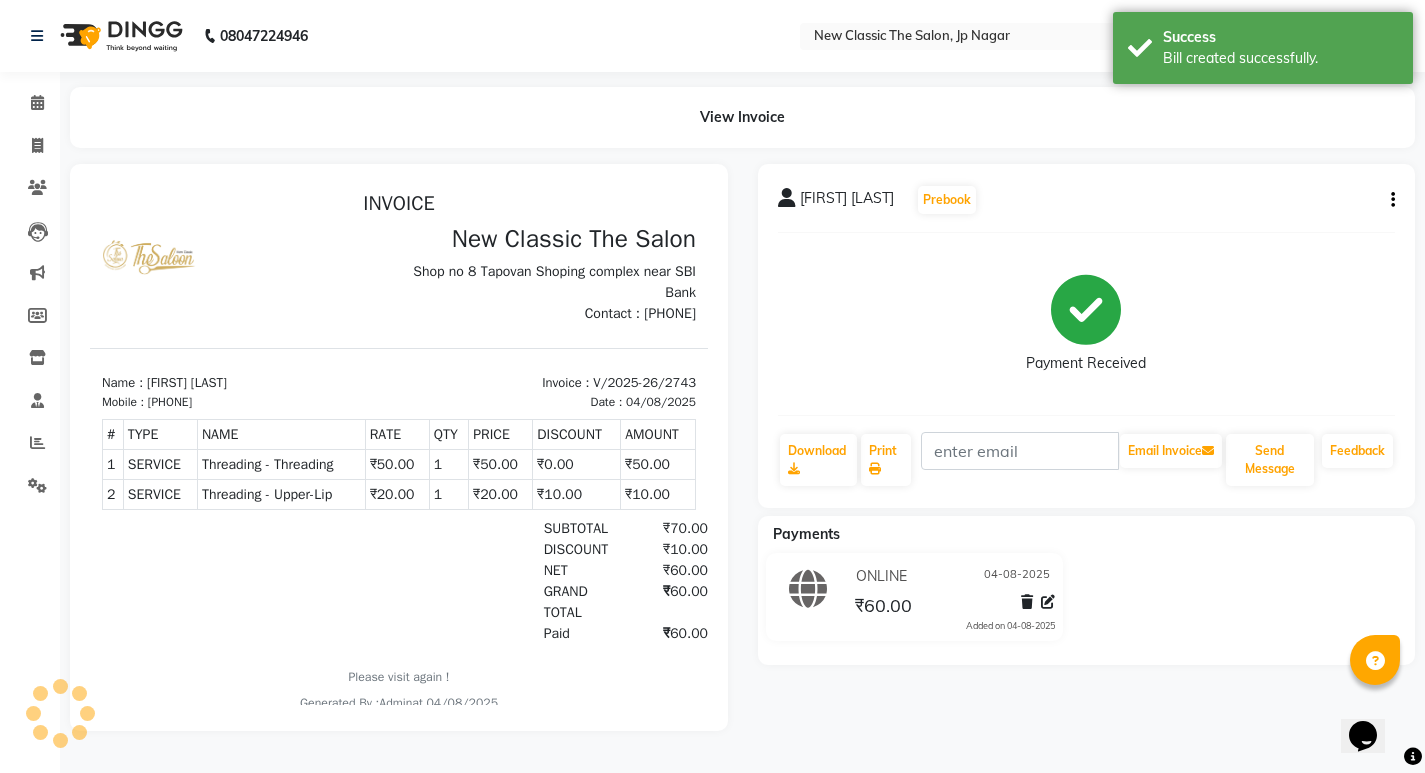 scroll, scrollTop: 0, scrollLeft: 0, axis: both 